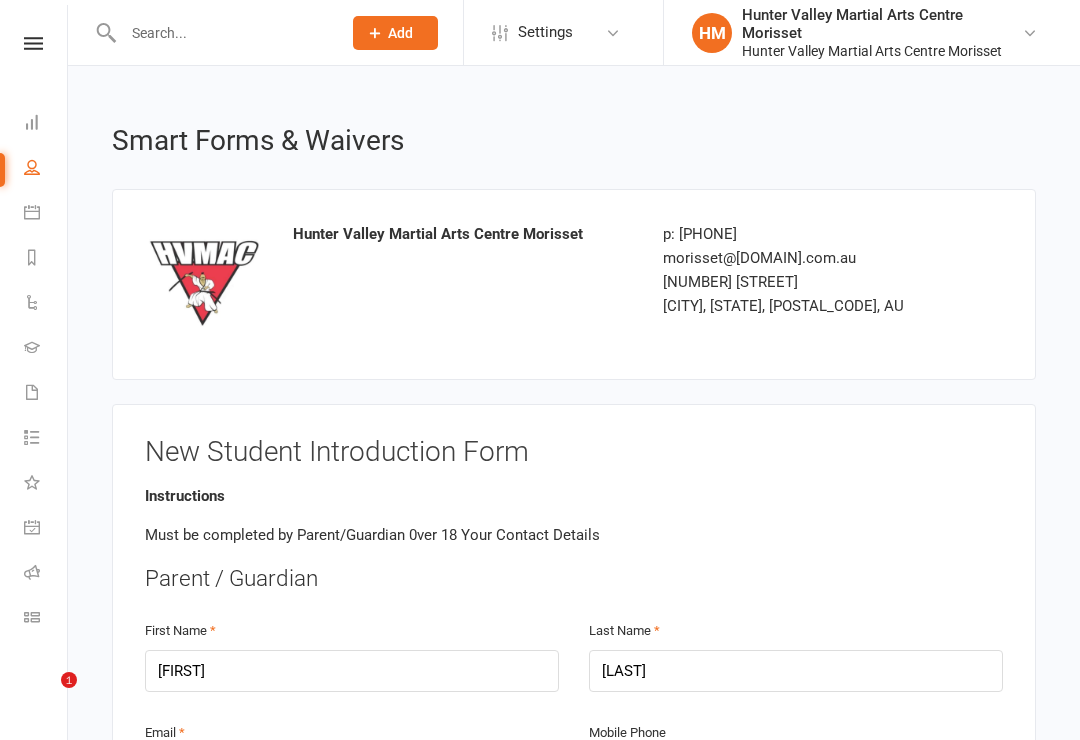 select on "Referral from a friend" 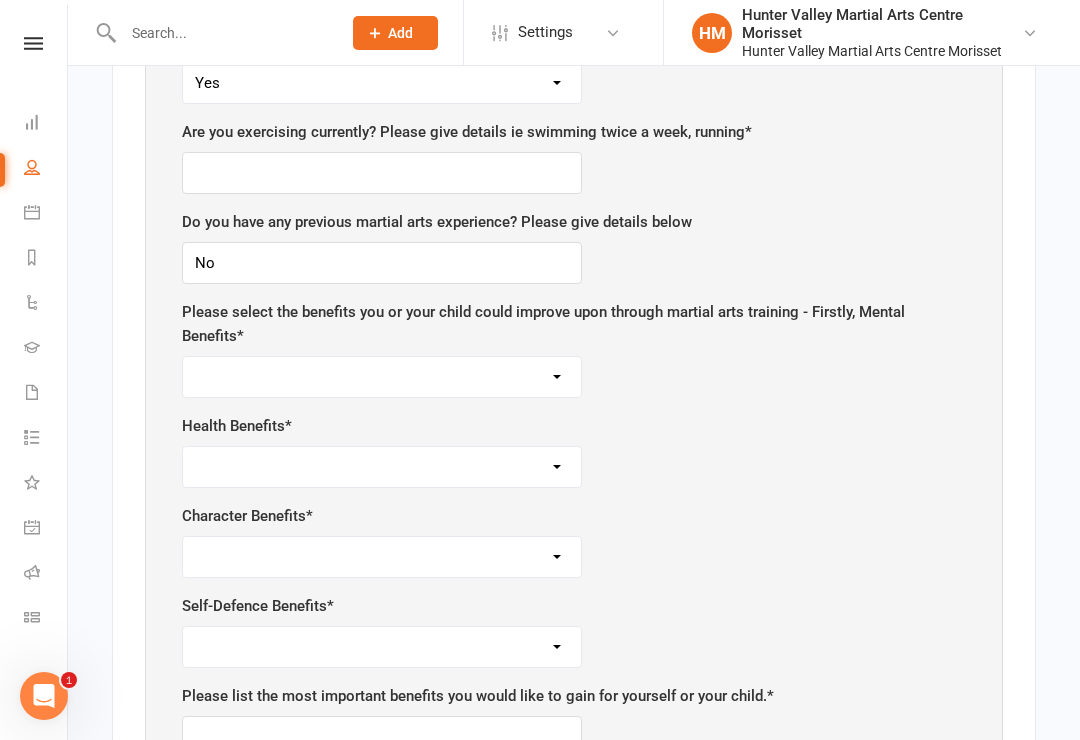 scroll, scrollTop: 0, scrollLeft: 0, axis: both 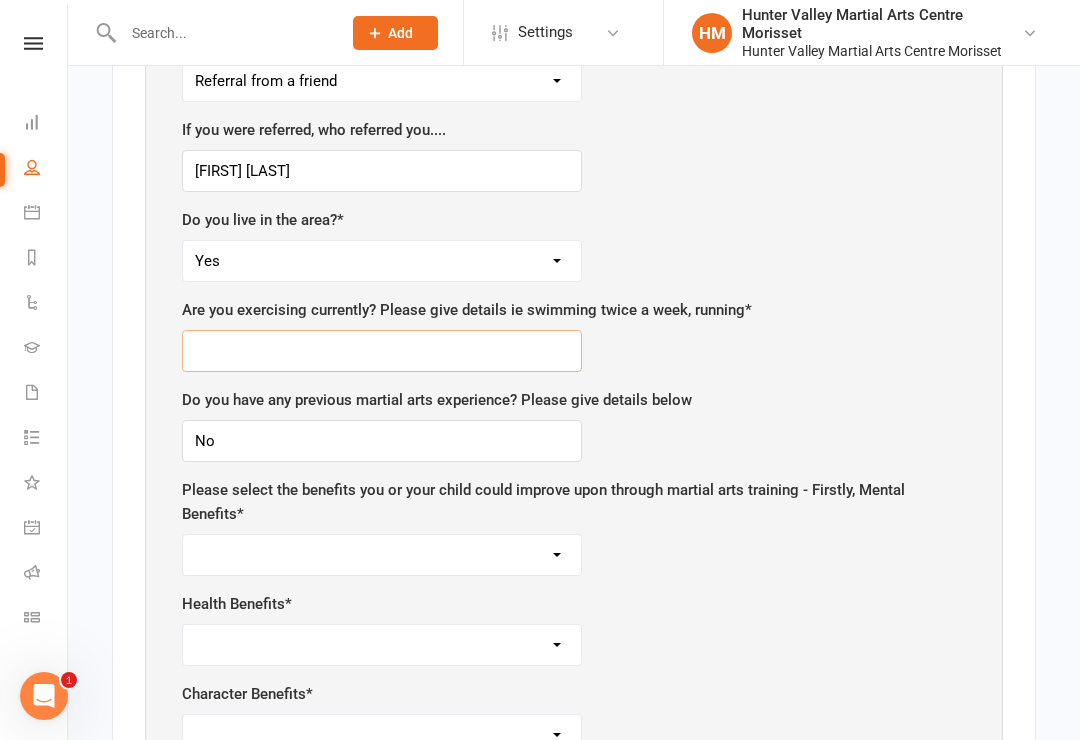 click at bounding box center (382, 351) 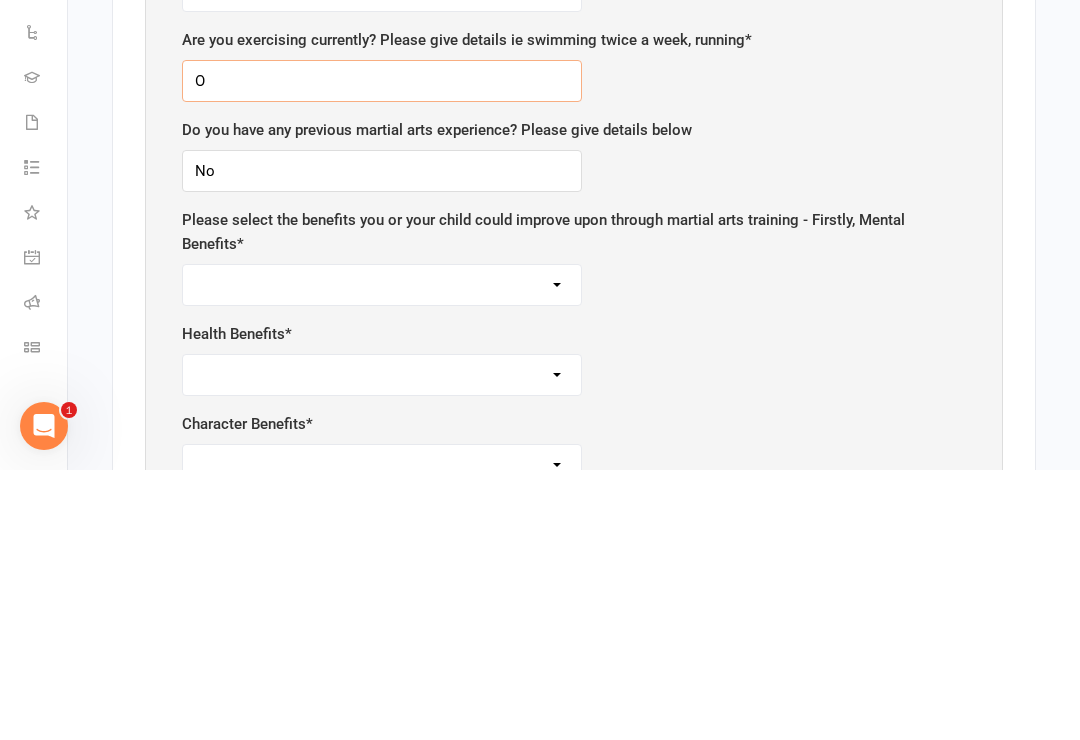 type on "O" 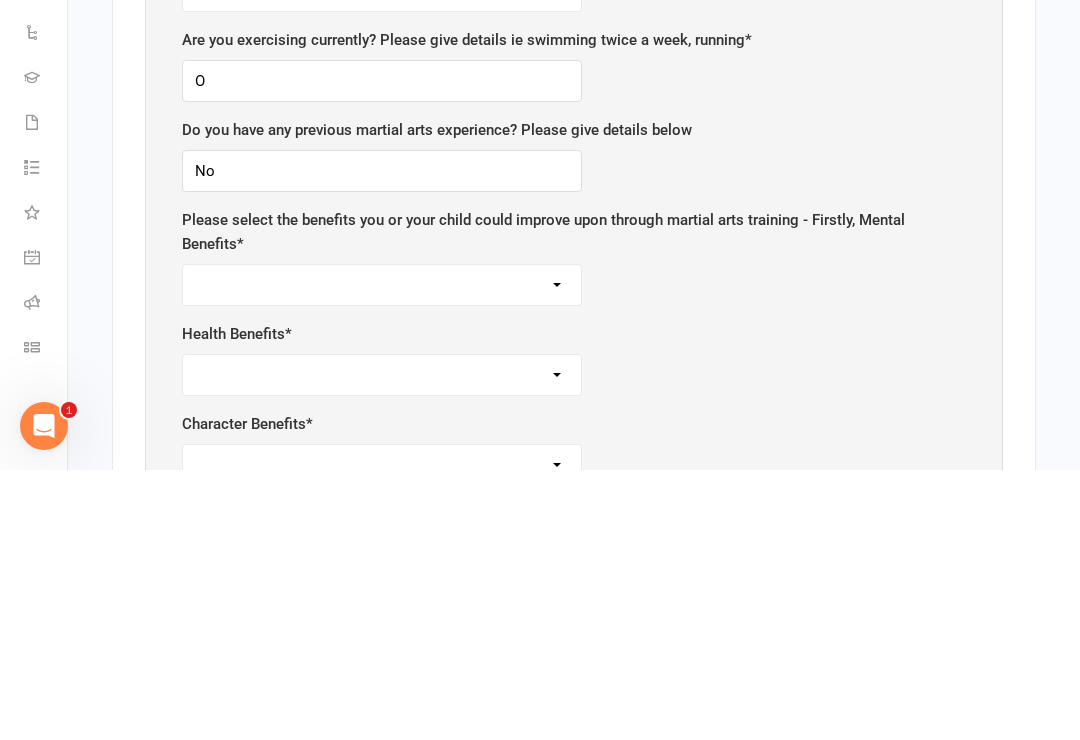 click on "Self-esteem Focus and listening Fun, Fun, Fun Determination Motivation All of the above - Self-esteem, Focus and Listening, Fun, Fun, Fun, Determination, Motivation" at bounding box center (382, 555) 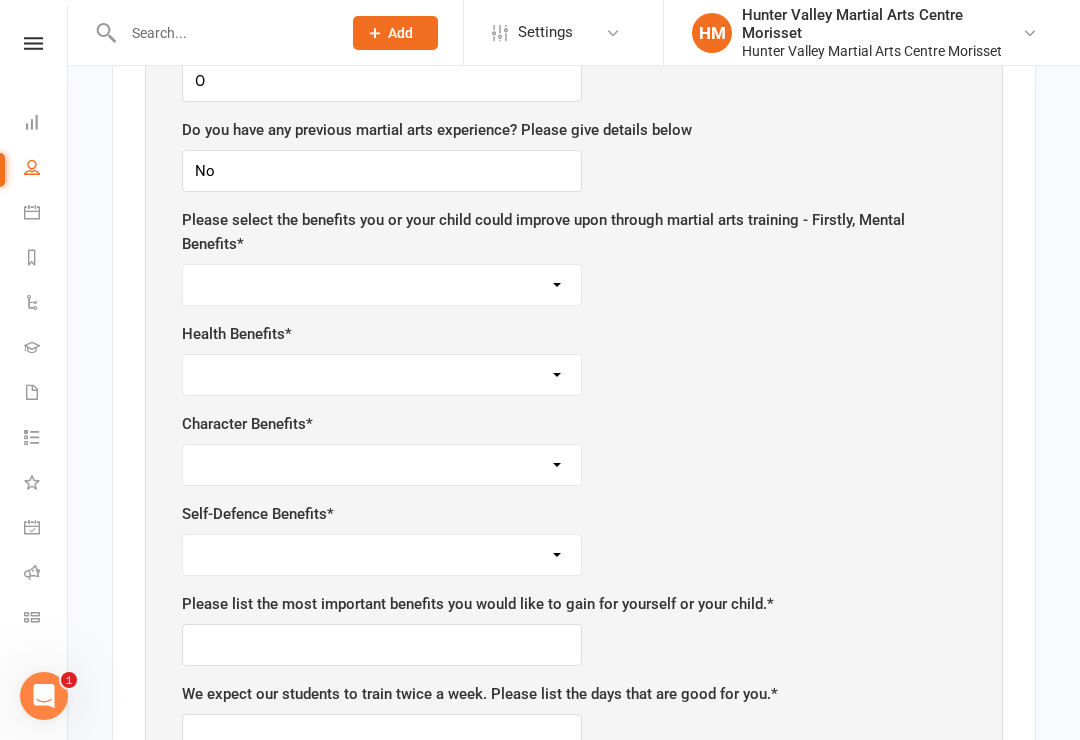 select on "Fun, Fun, Fun" 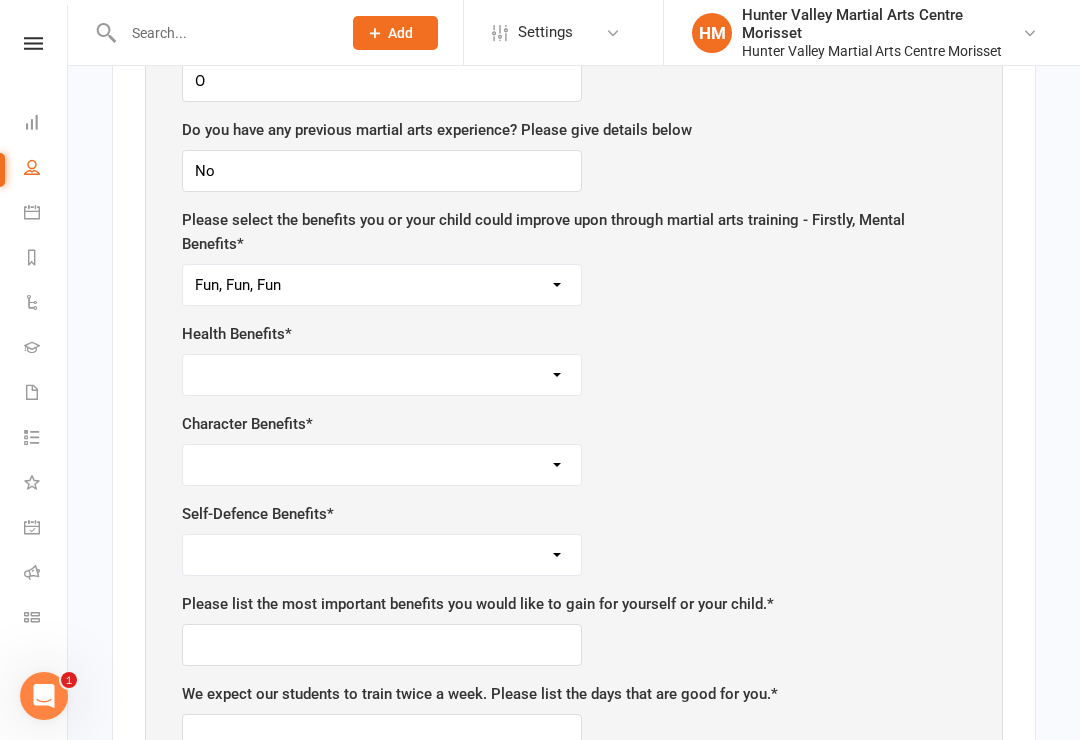 click on "Weight control Strength Flexibility Coordination Cardio vascular / Fitness All of the above - Weight control, strength, flexibility, coordination, cardiovascular fitness" at bounding box center (382, 375) 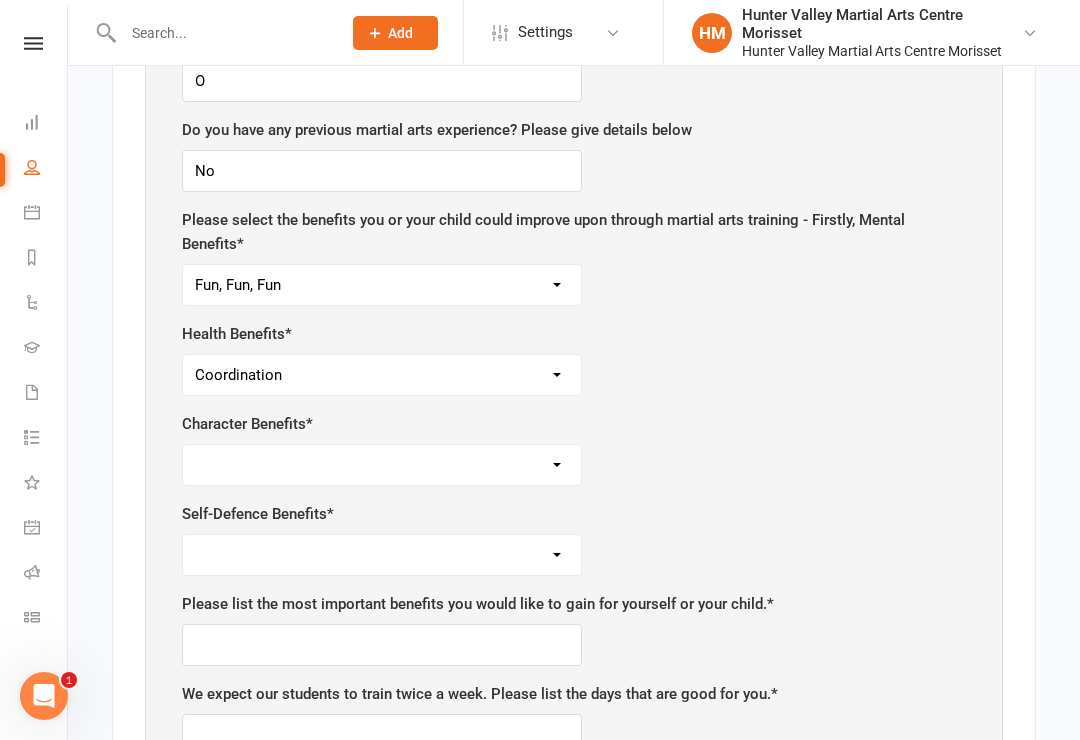click on "Respect for others Integrity Self control Leadership Assertiveness All of the above - Respect for others, integrity, self control, leadership, assertiveness" at bounding box center (382, 465) 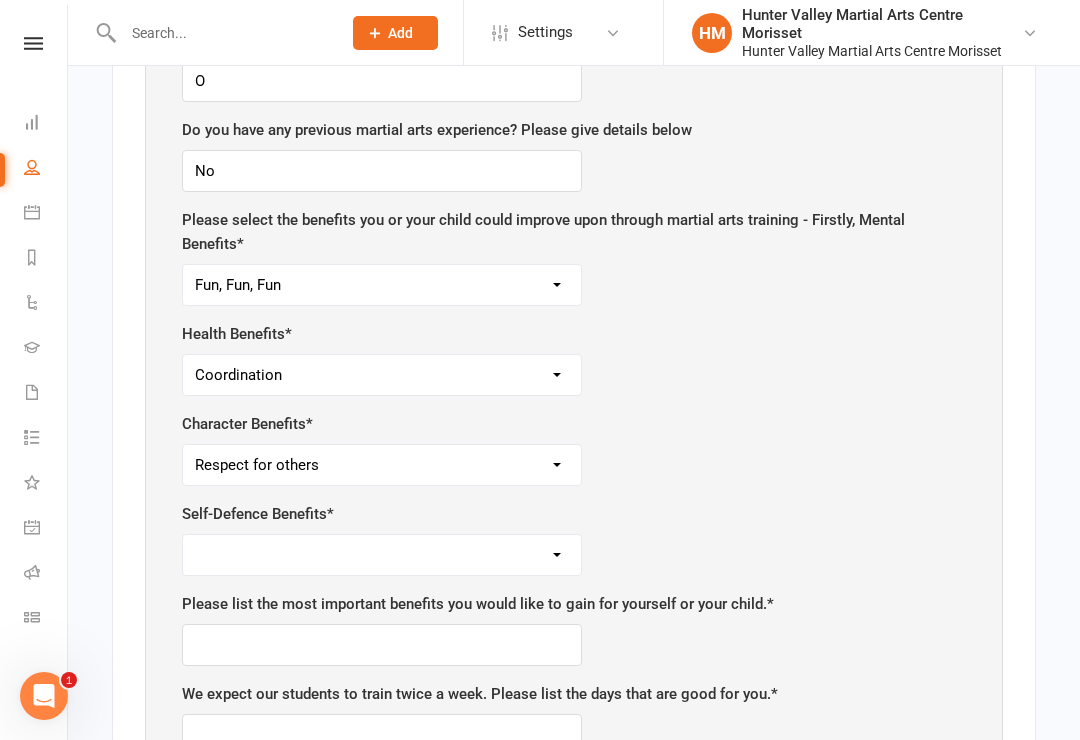 click on "Safety Self-confidence Anti-bullying Agility and Coordination Awareness All of the above - Safety, self confidence, anti-bullying, agility and coordination, awareness" at bounding box center (382, 555) 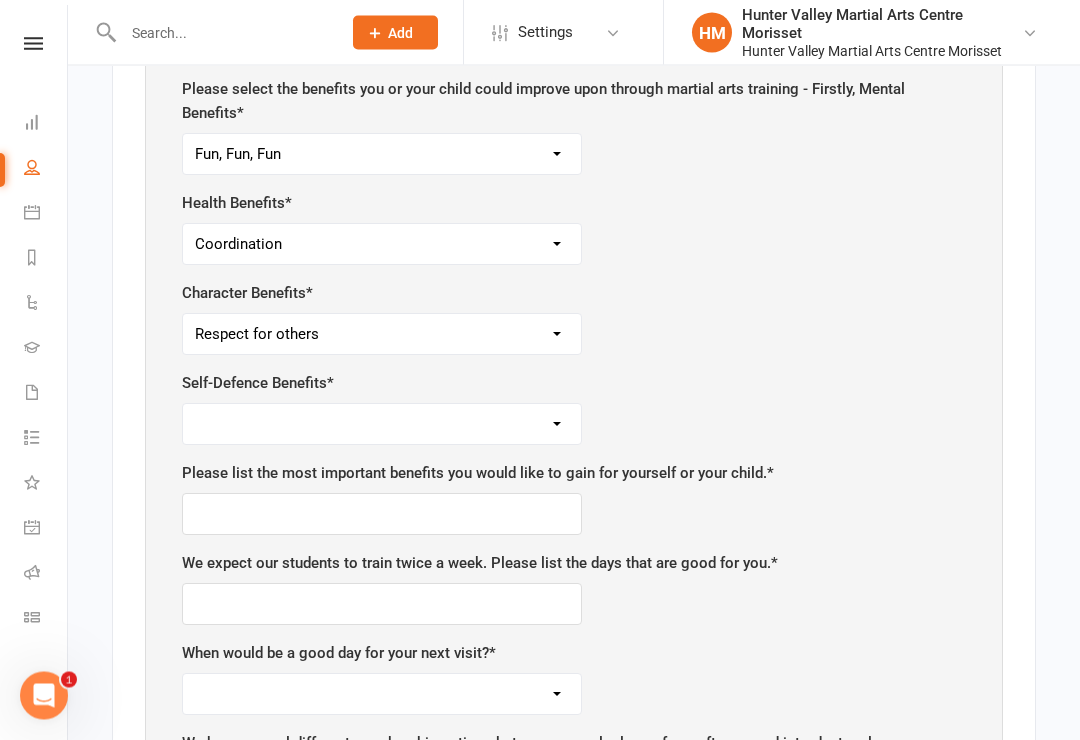click on "Safety Self-confidence Anti-bullying Agility and Coordination Awareness All of the above - Safety, self confidence, anti-bullying, agility and coordination, awareness" at bounding box center [382, 425] 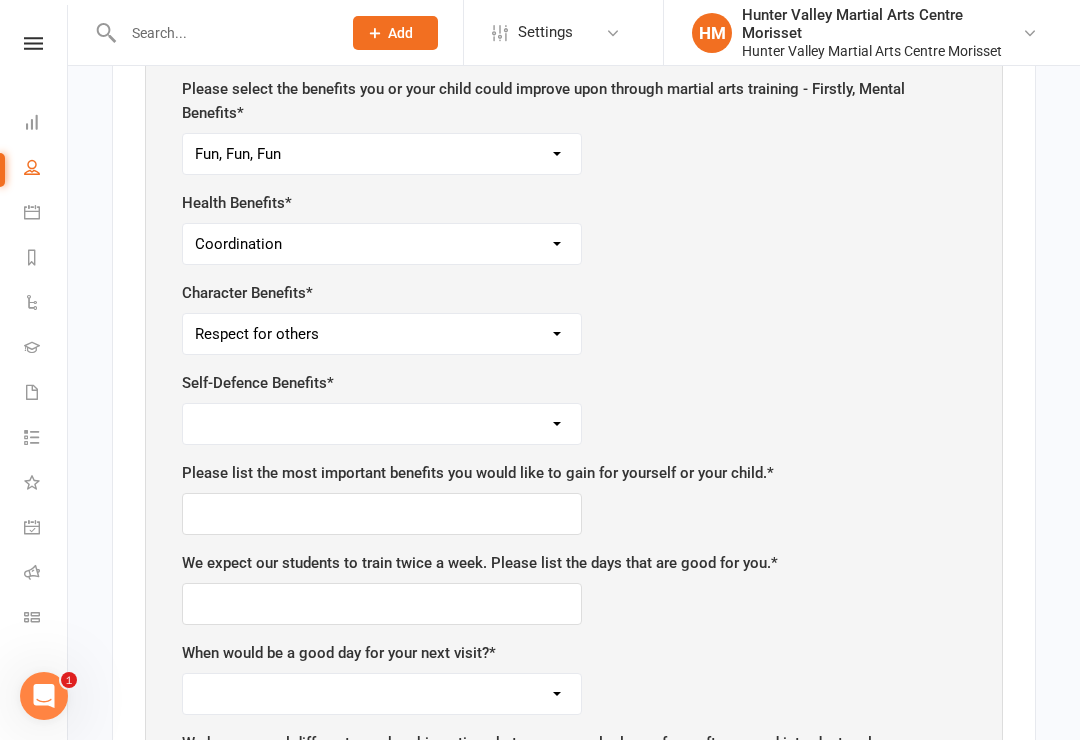 select on "Agility and Coordination" 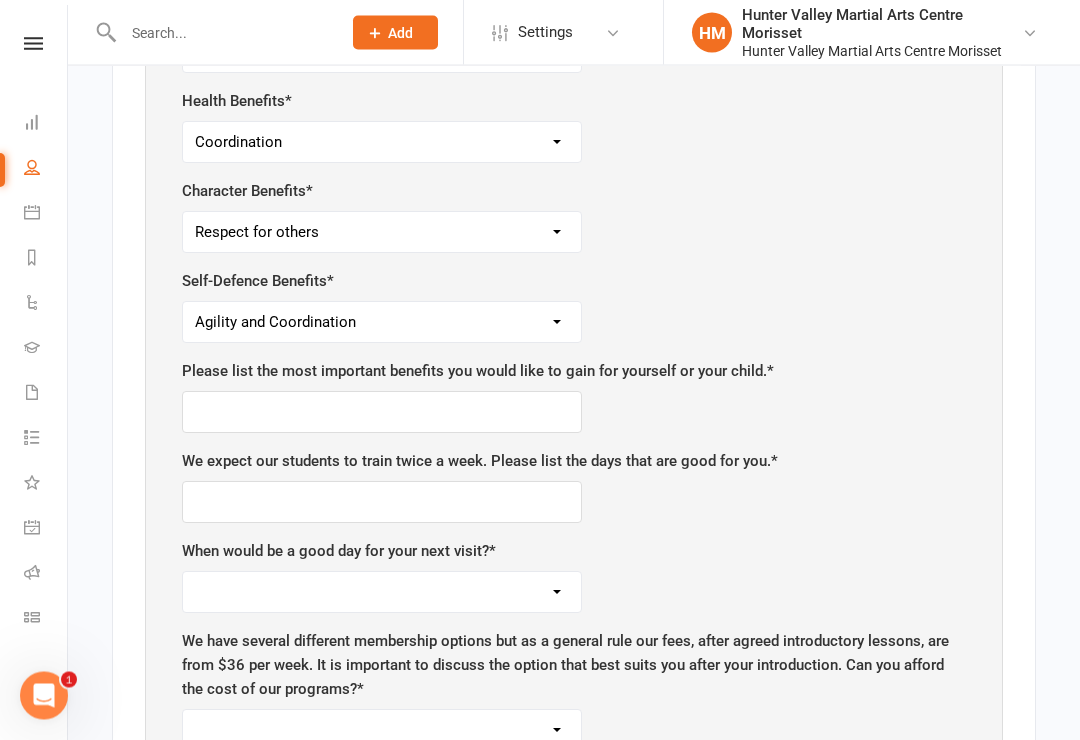 scroll, scrollTop: 1728, scrollLeft: 0, axis: vertical 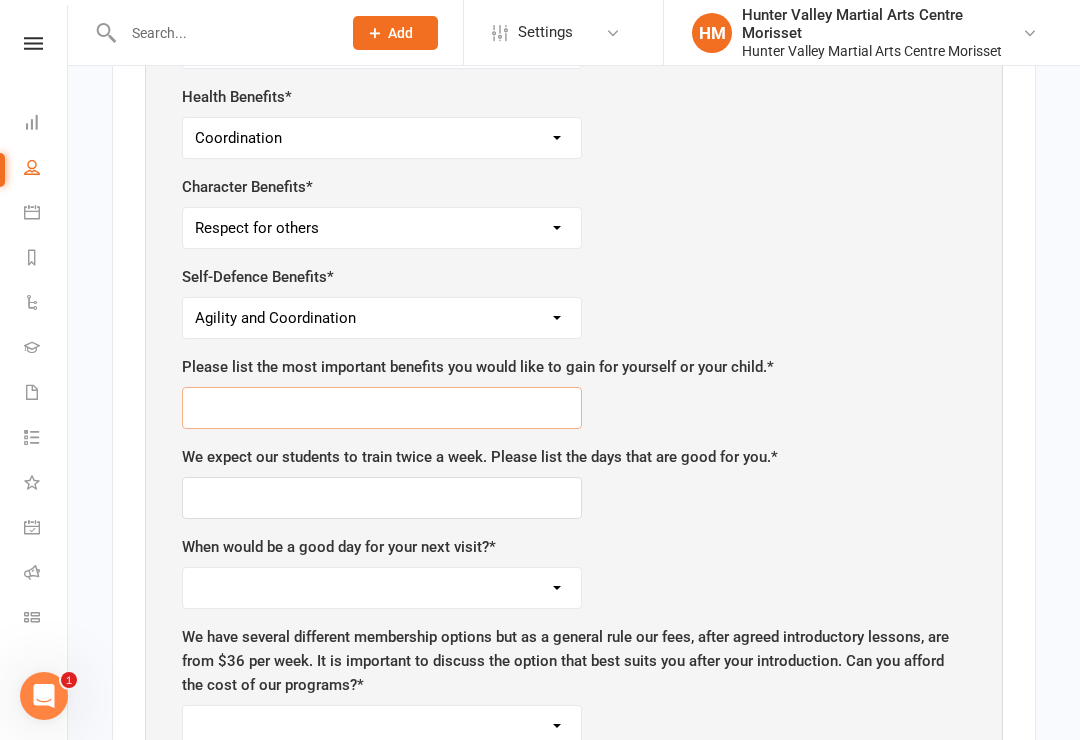 click at bounding box center (382, 408) 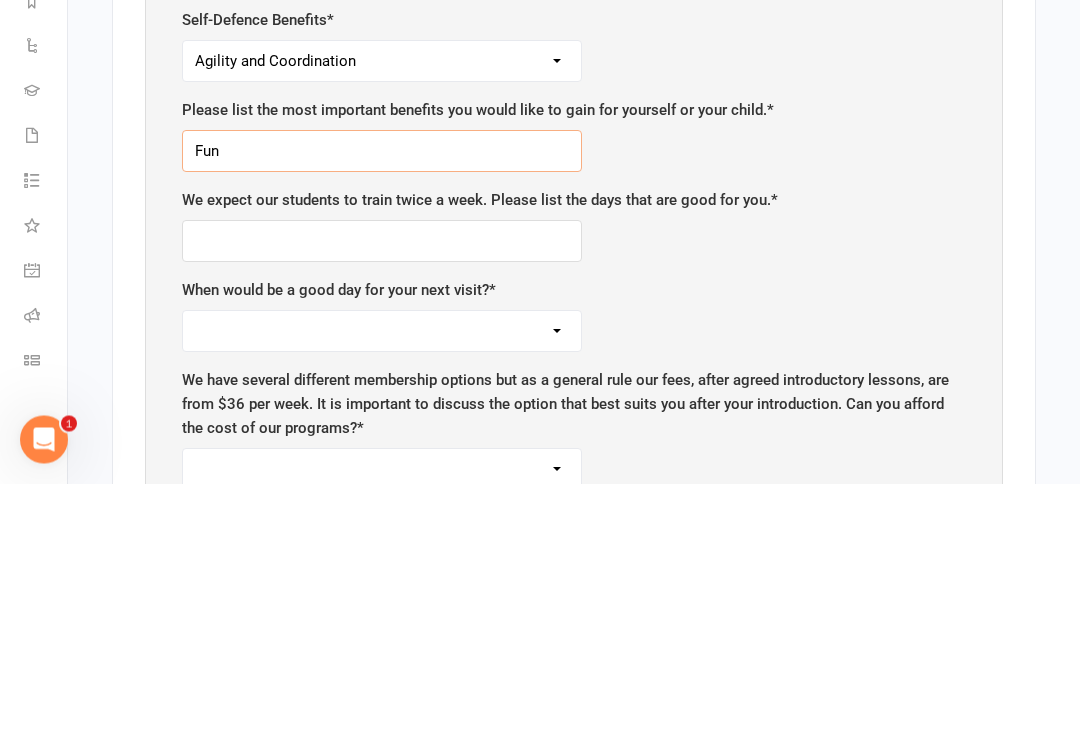 type on "Fun" 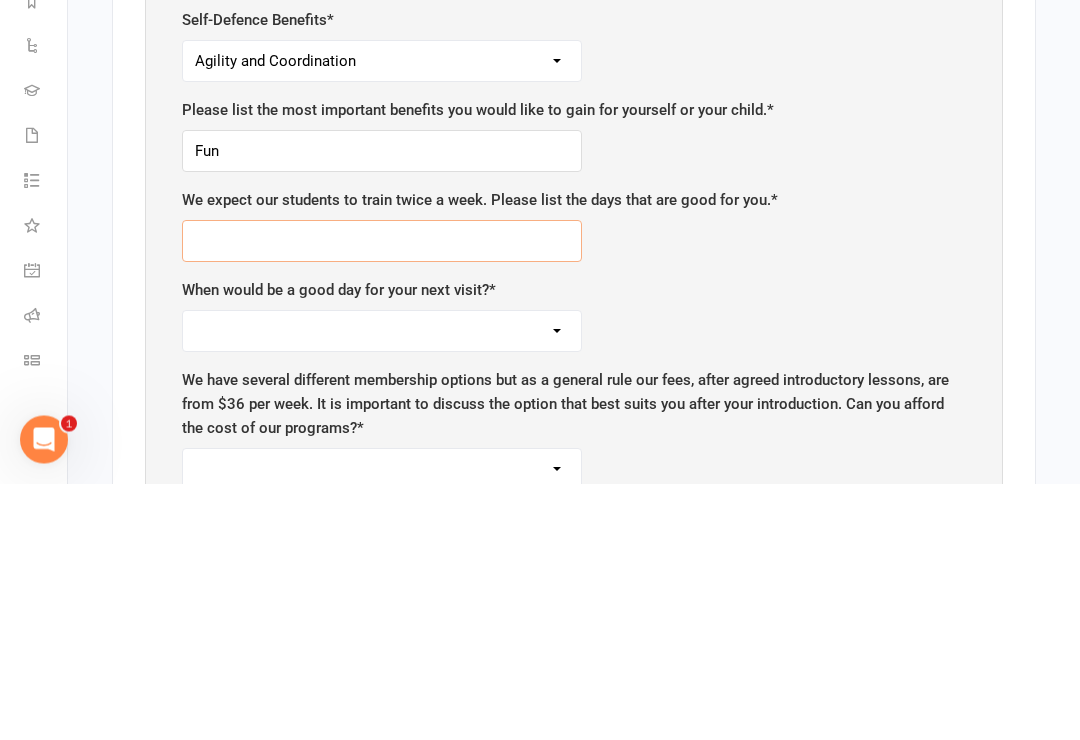 click at bounding box center [382, 498] 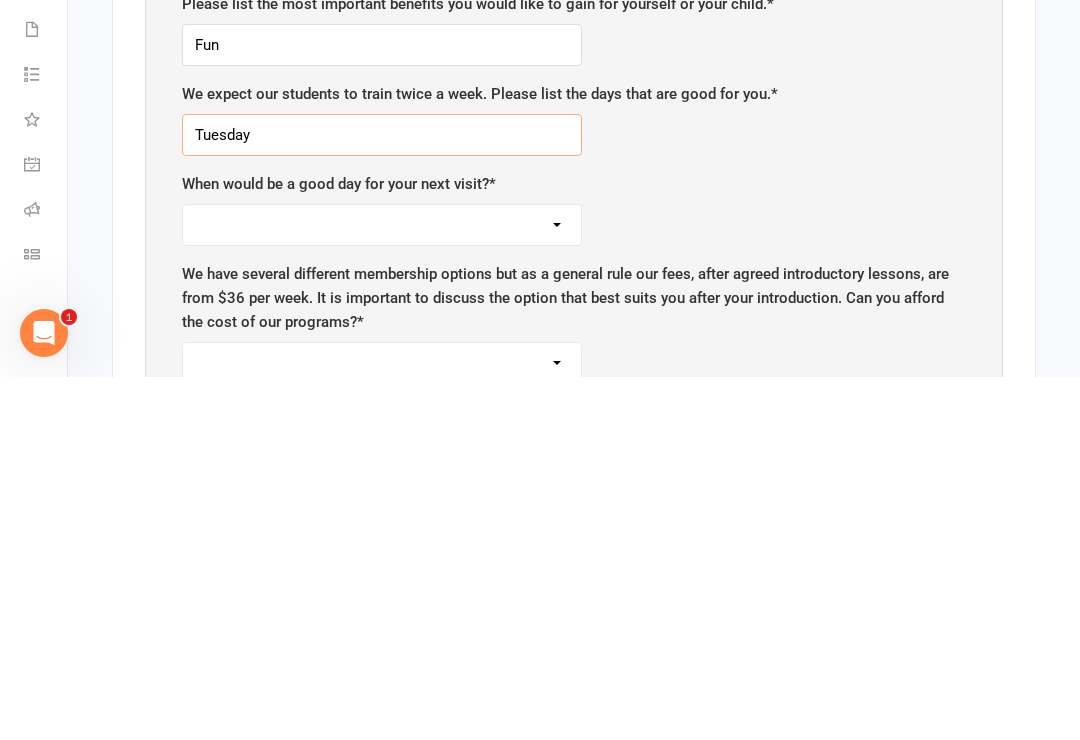 type on "Tuesday" 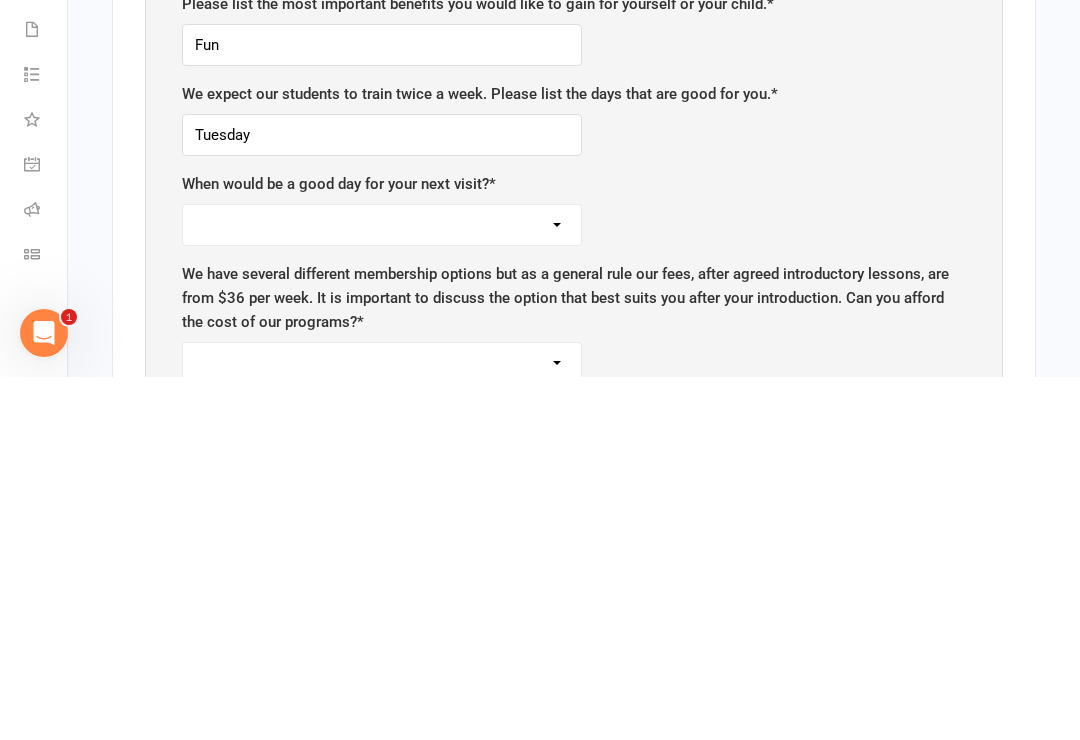 click on "Monday Tuesday Wednesday Thursday Saturday" at bounding box center [382, 588] 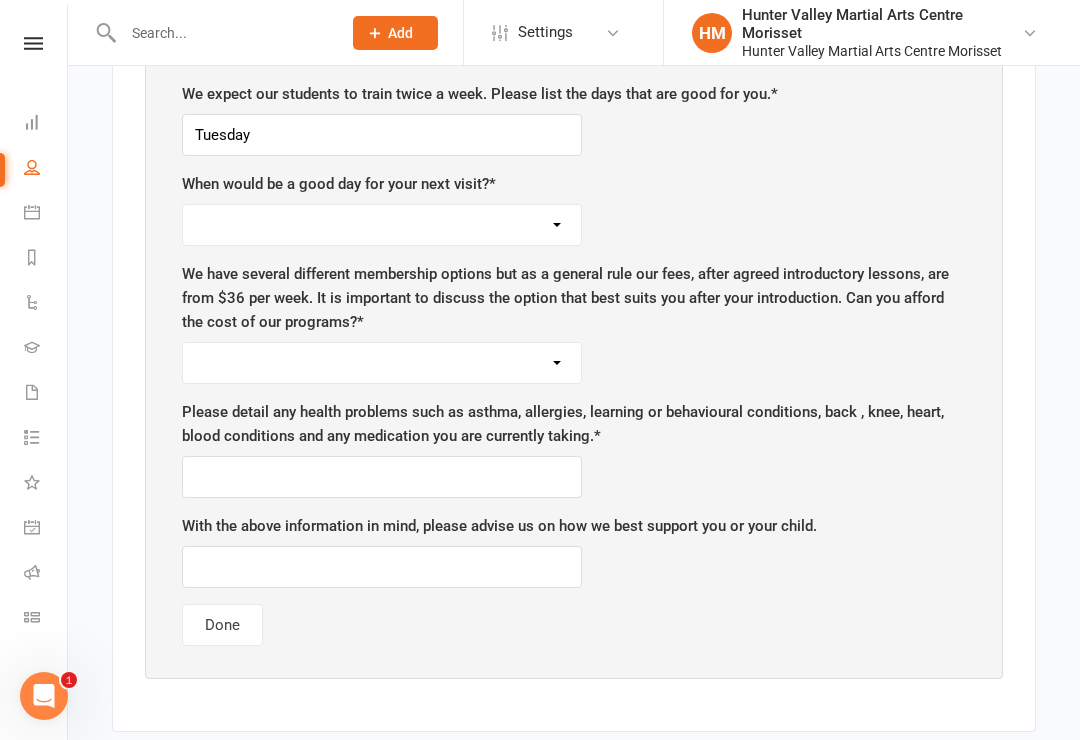select on "Tuesday" 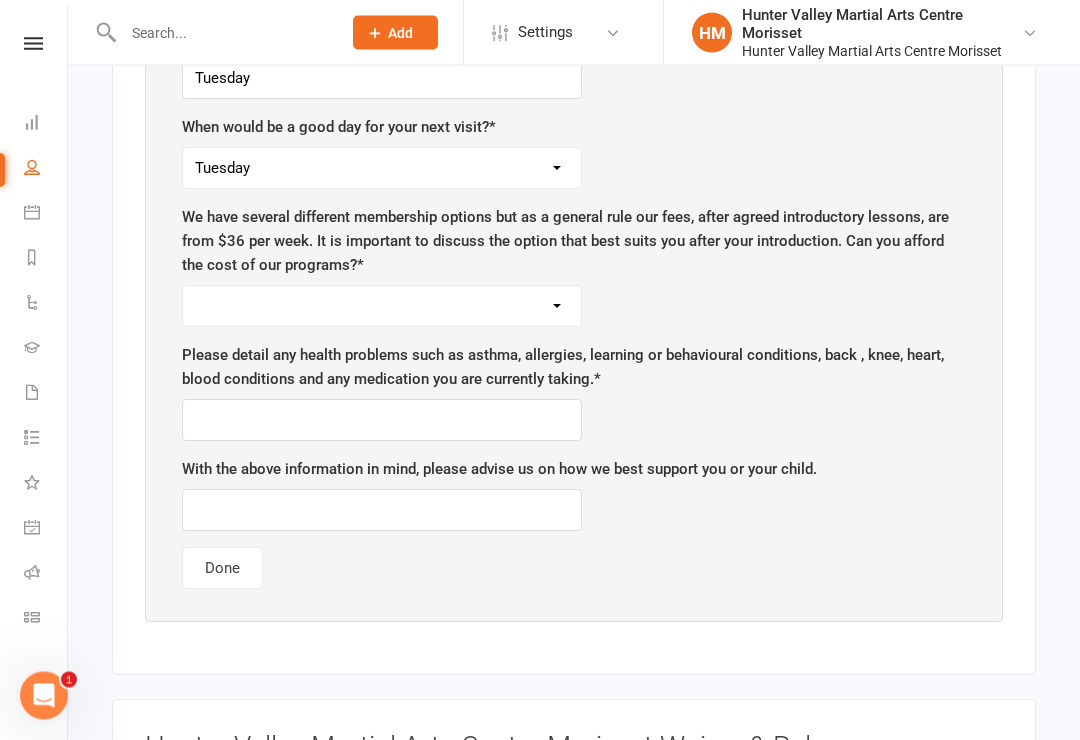 click on "Yes No" at bounding box center (382, 307) 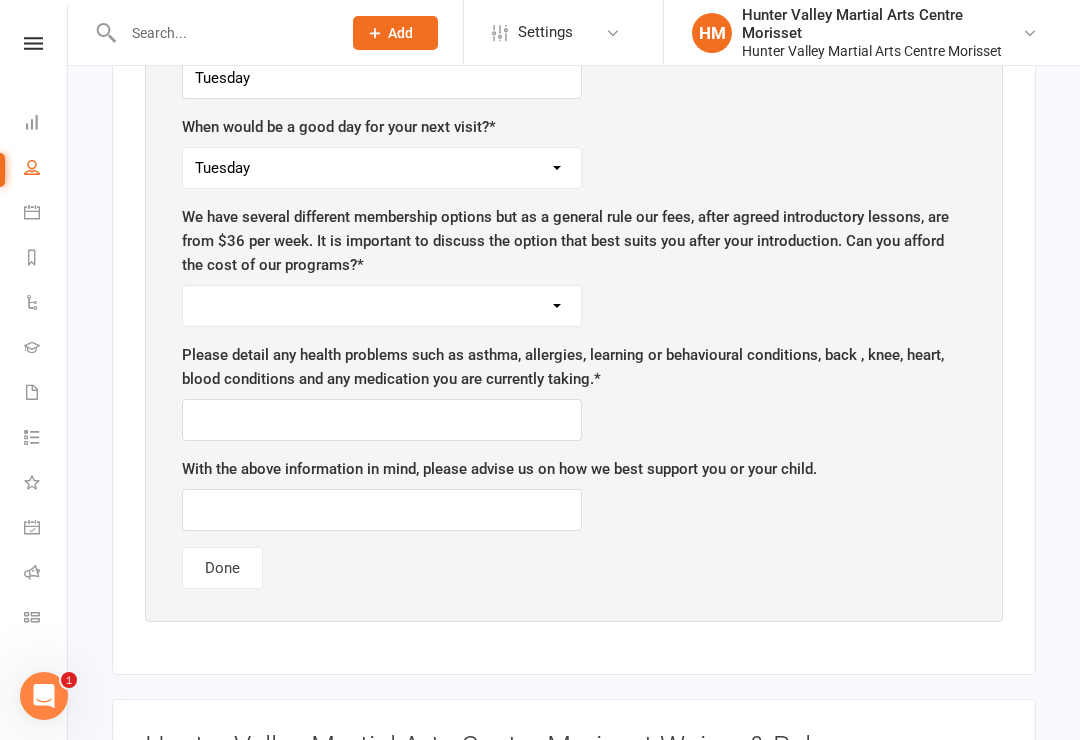 select on "Yes" 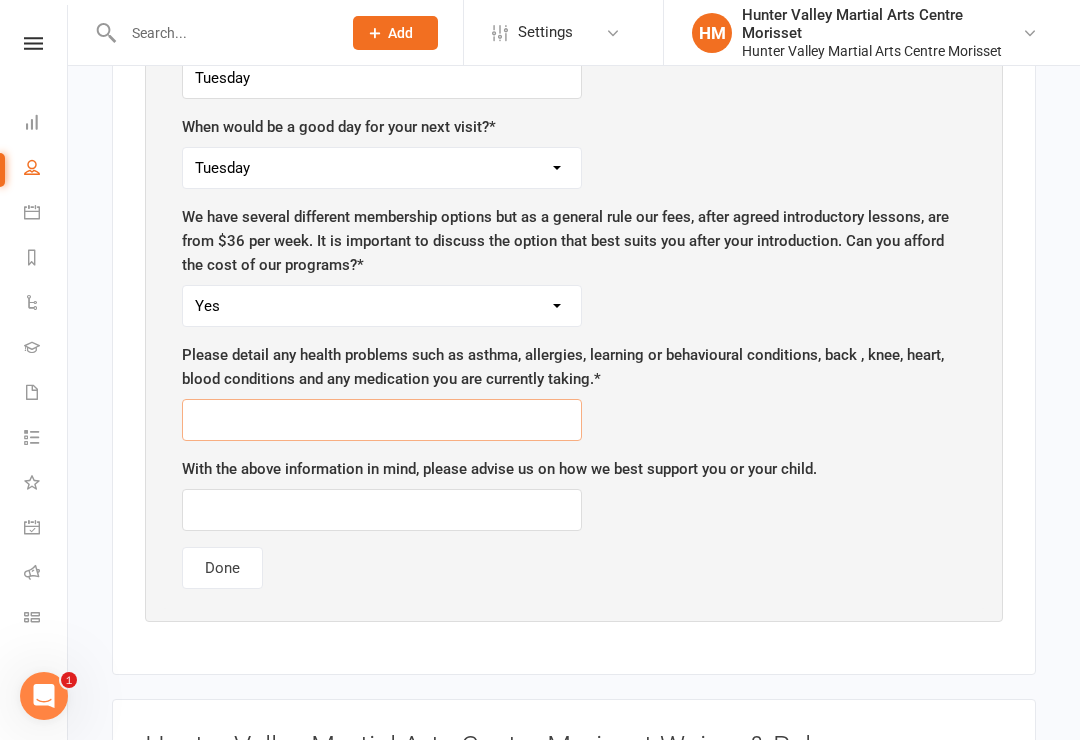 click at bounding box center (382, 420) 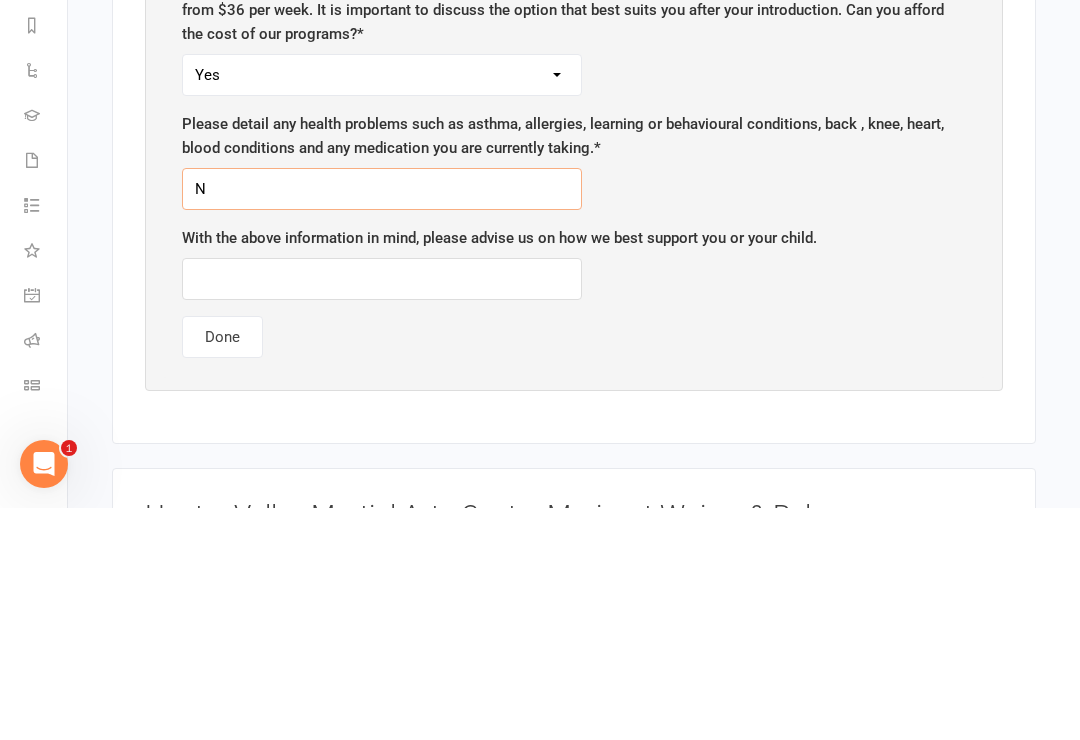 type on "No" 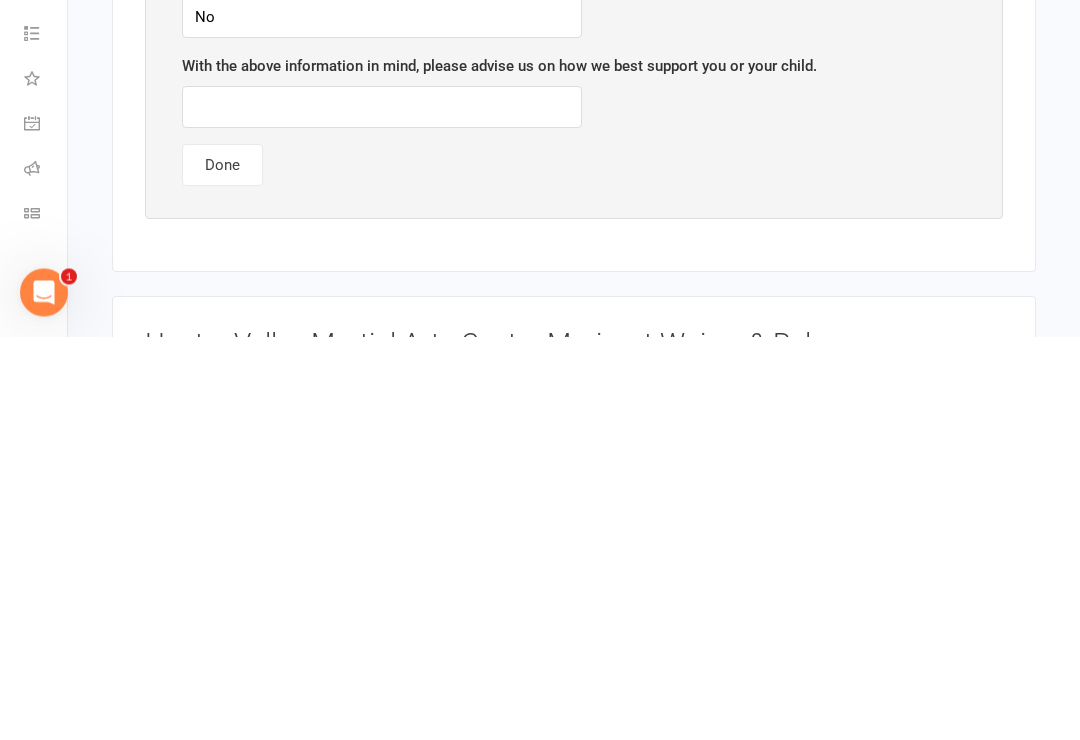 click on "Done" at bounding box center [222, 569] 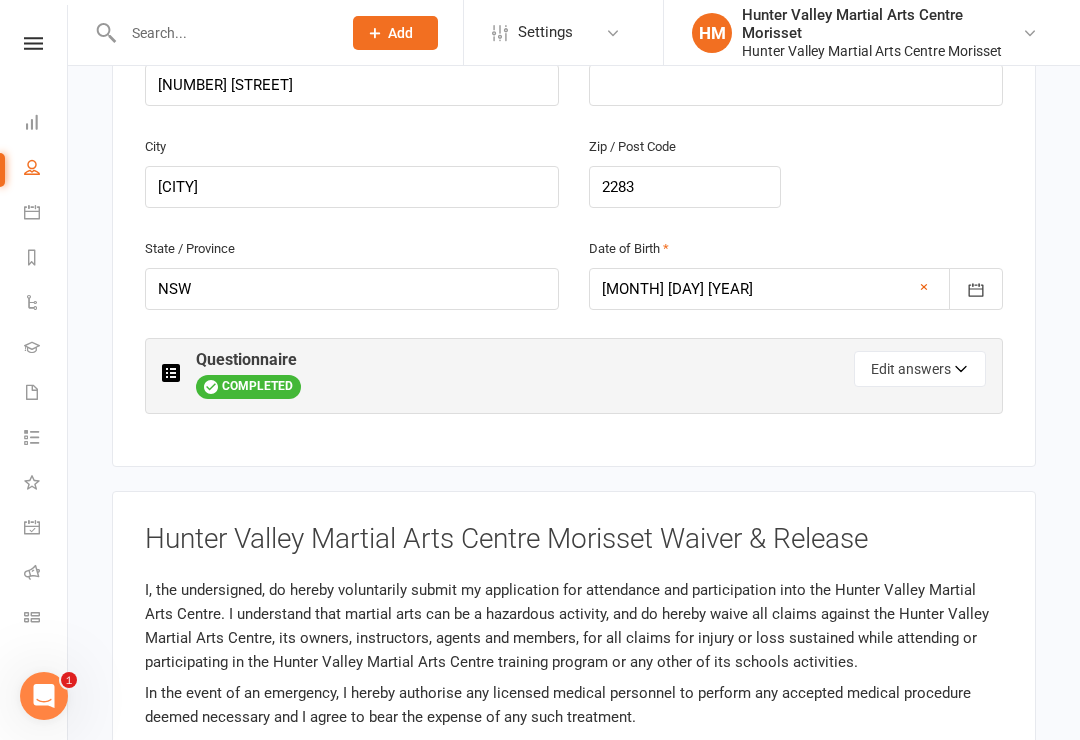 scroll, scrollTop: 788, scrollLeft: 0, axis: vertical 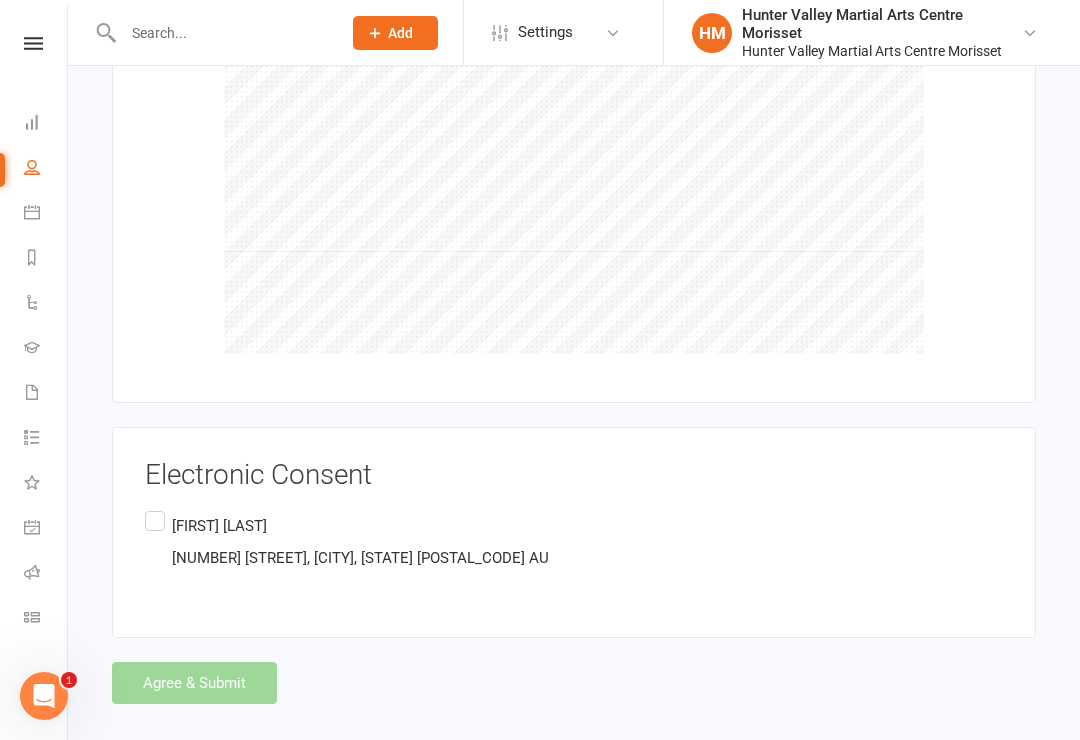 click on "[FIRST] [LAST]  [NUMBER] [STREET], [CITY], [STATE] [POSTAL_CODE] AU" at bounding box center (347, 542) 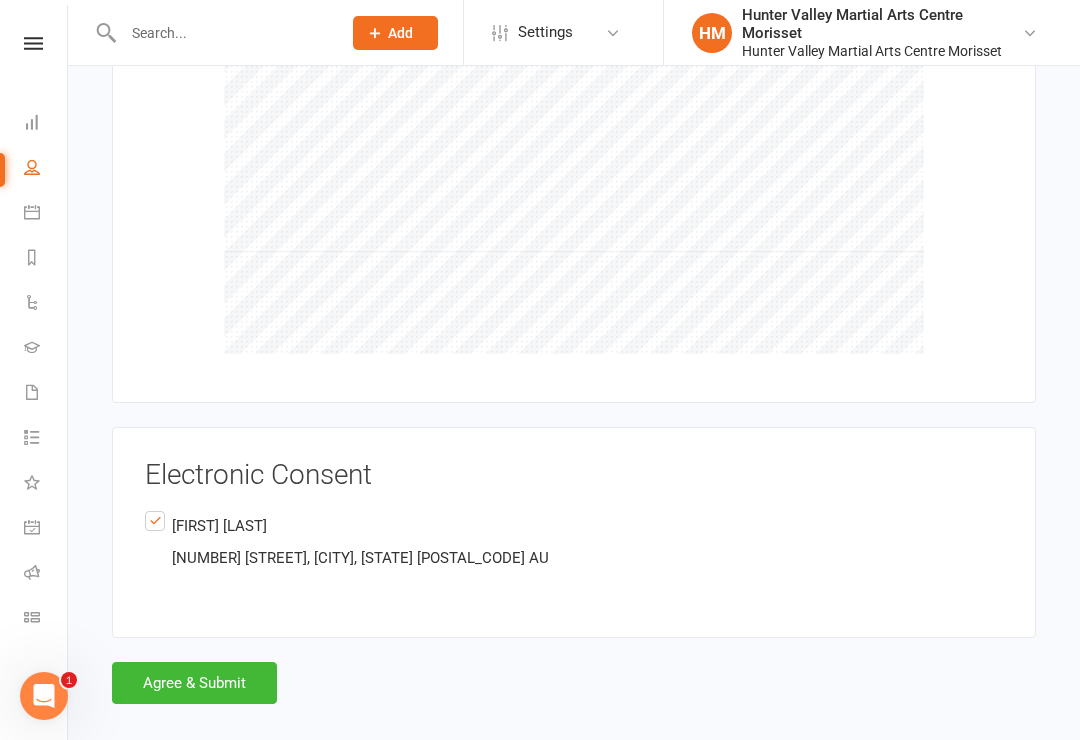 click on "Agree & Submit" at bounding box center [194, 683] 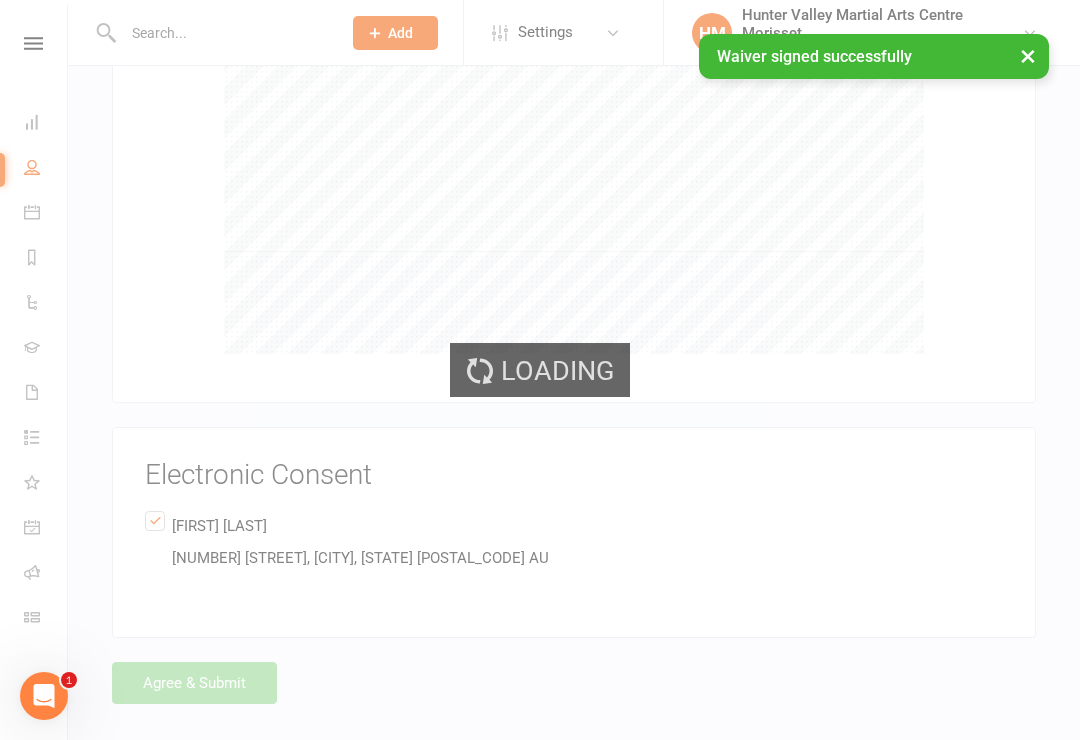 scroll, scrollTop: 0, scrollLeft: 0, axis: both 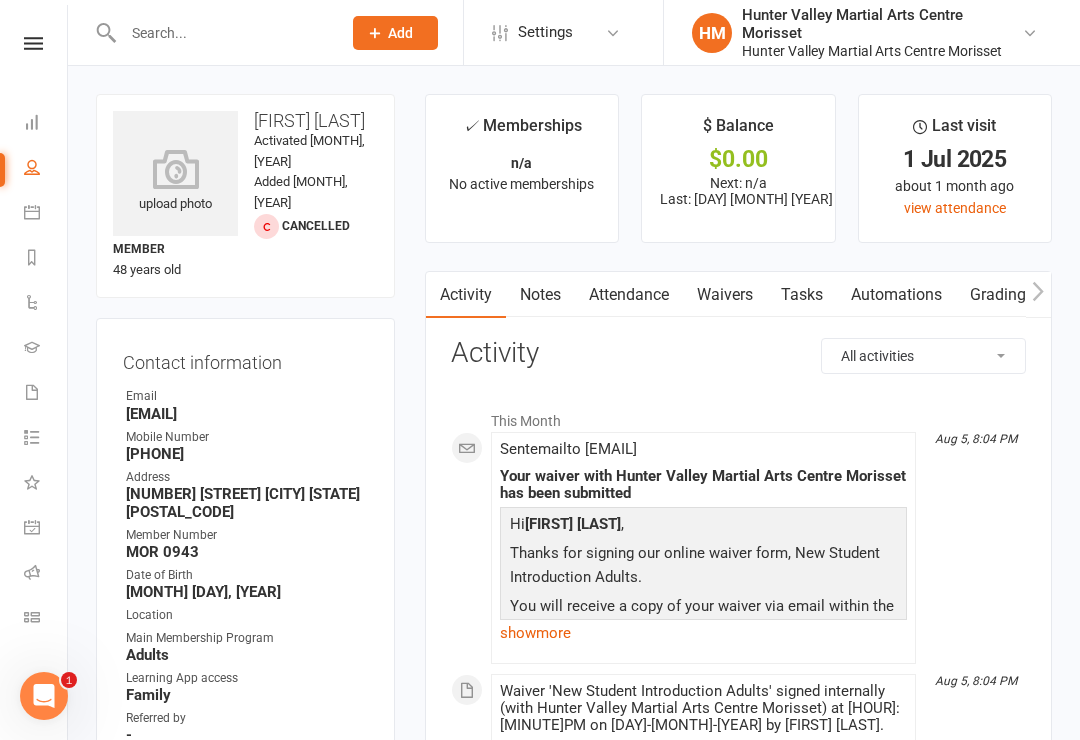 click on "Automations" at bounding box center [896, 295] 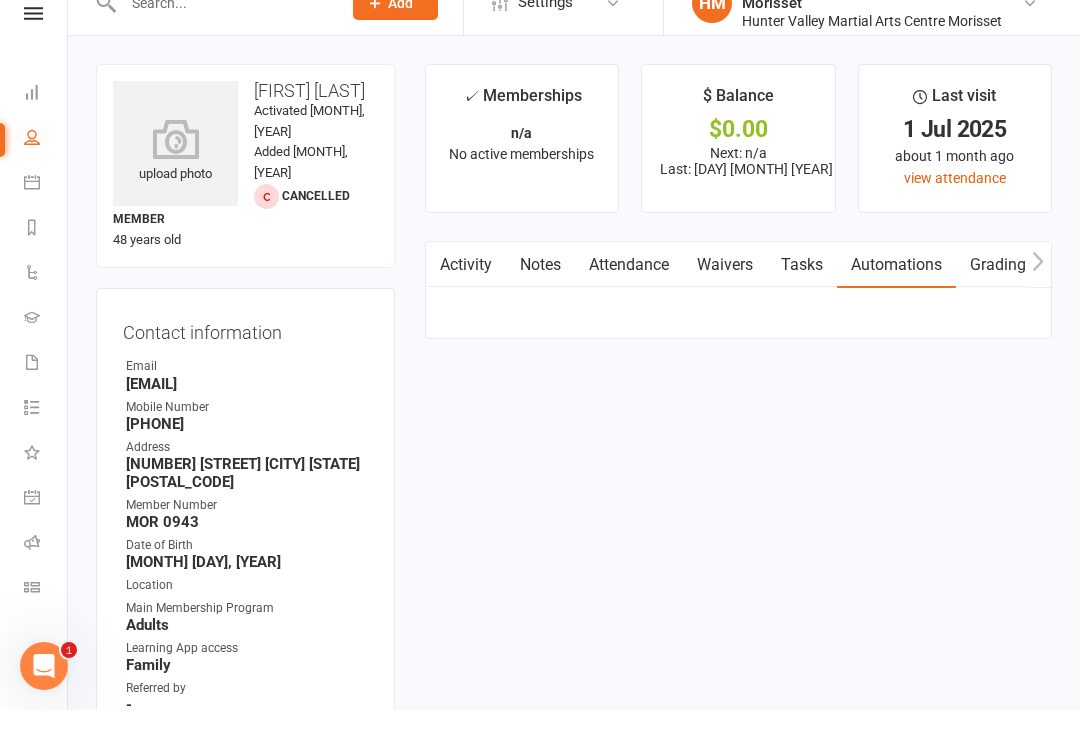 scroll, scrollTop: 31, scrollLeft: 0, axis: vertical 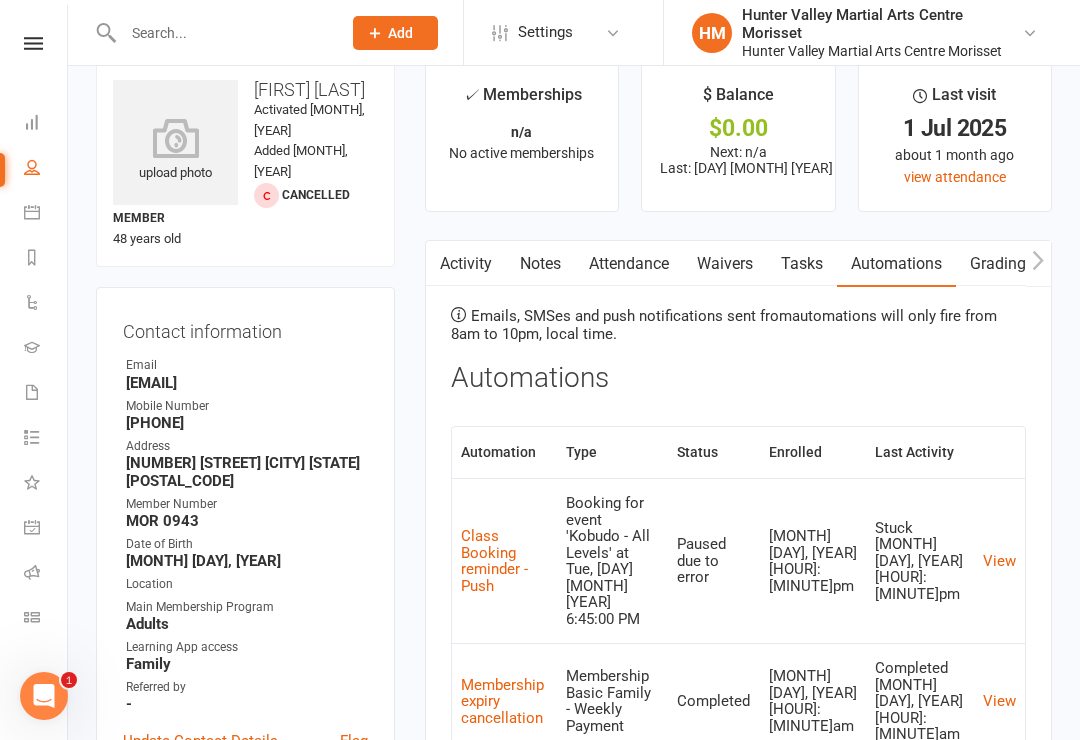 click on "Waivers" at bounding box center (725, 264) 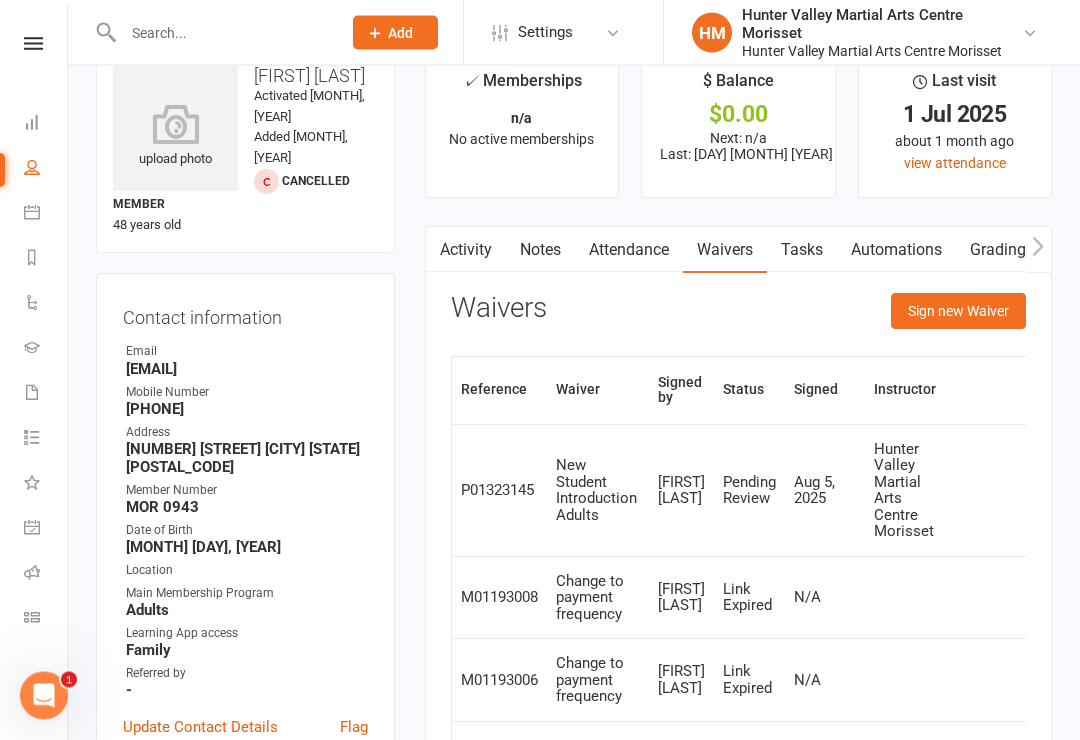 click on "Sign new Waiver" at bounding box center (958, 312) 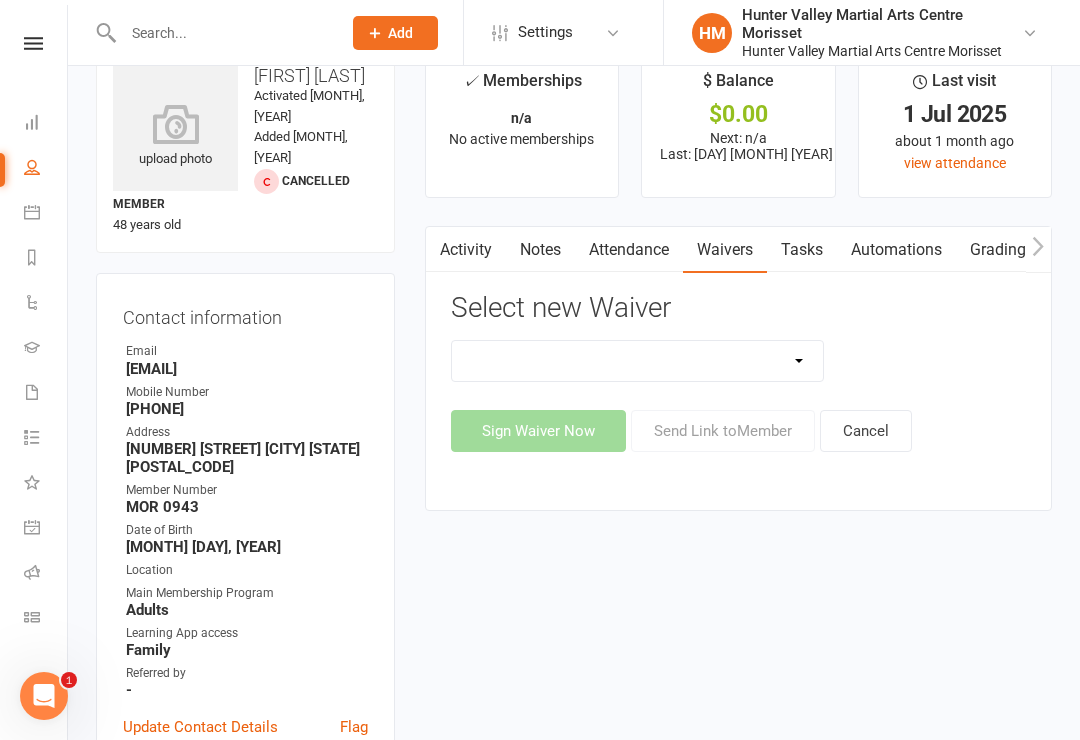 click on "App membership only Cancellation Form Change to payment frequency Fitness Challenge Goals Assessment Membership BBC Upgrade Form 12 months Membership Form Membership Form Kindymites/Minimites Membership Form ONLINE Registration ONLY Membership Form - parent part payment Membership PIF/Lesson Block Membership Upgrade Form Membership Upgrade Form Black Belt Club 12 months New Student Introduction Adults New Student Introduction Parents Request to Suspend Membership Special Events Update Of Payment Details" at bounding box center [638, 361] 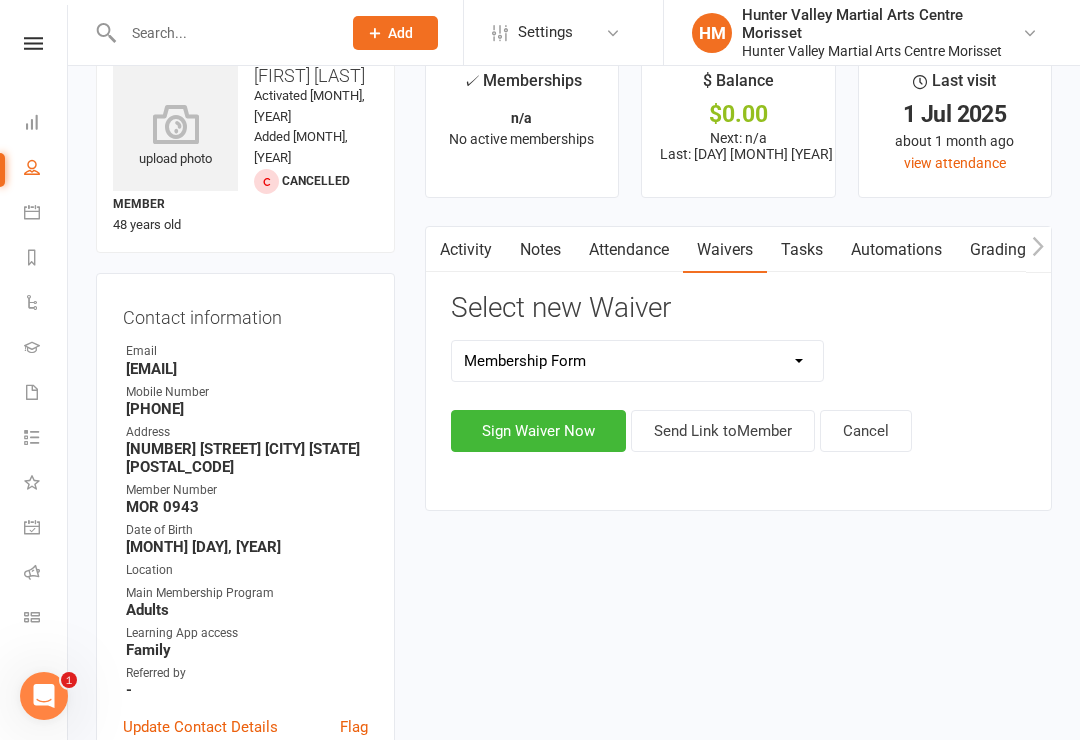 click on "Sign Waiver Now" at bounding box center [538, 431] 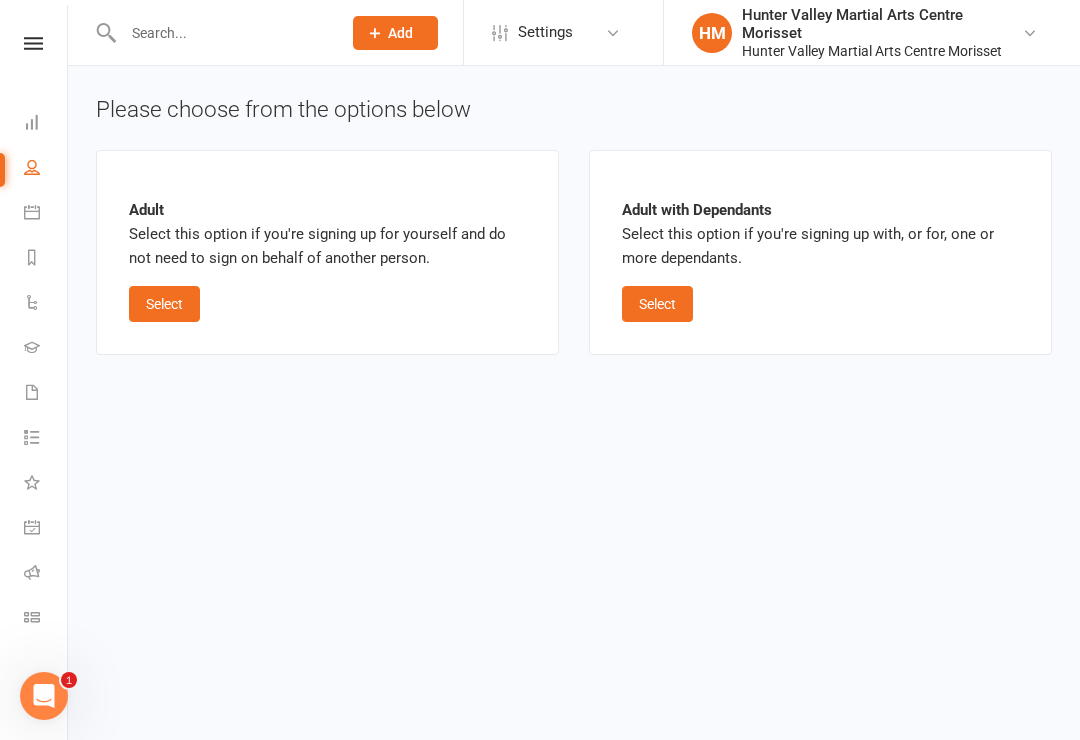scroll, scrollTop: 0, scrollLeft: 0, axis: both 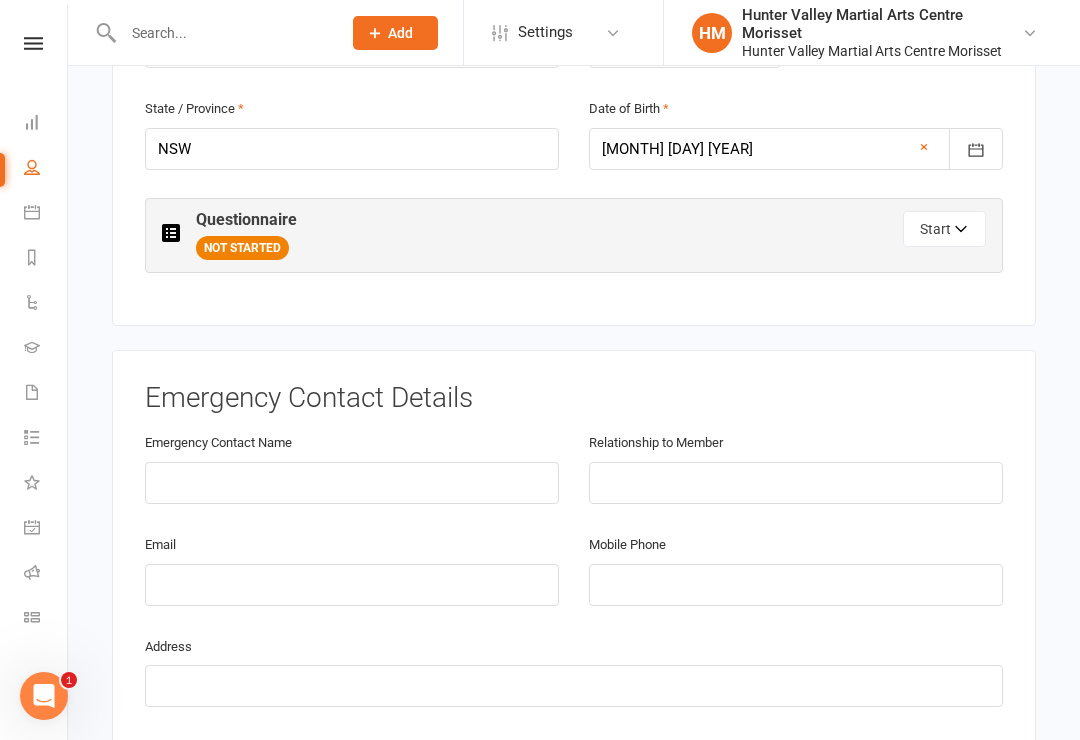 click on "Start" at bounding box center (944, 229) 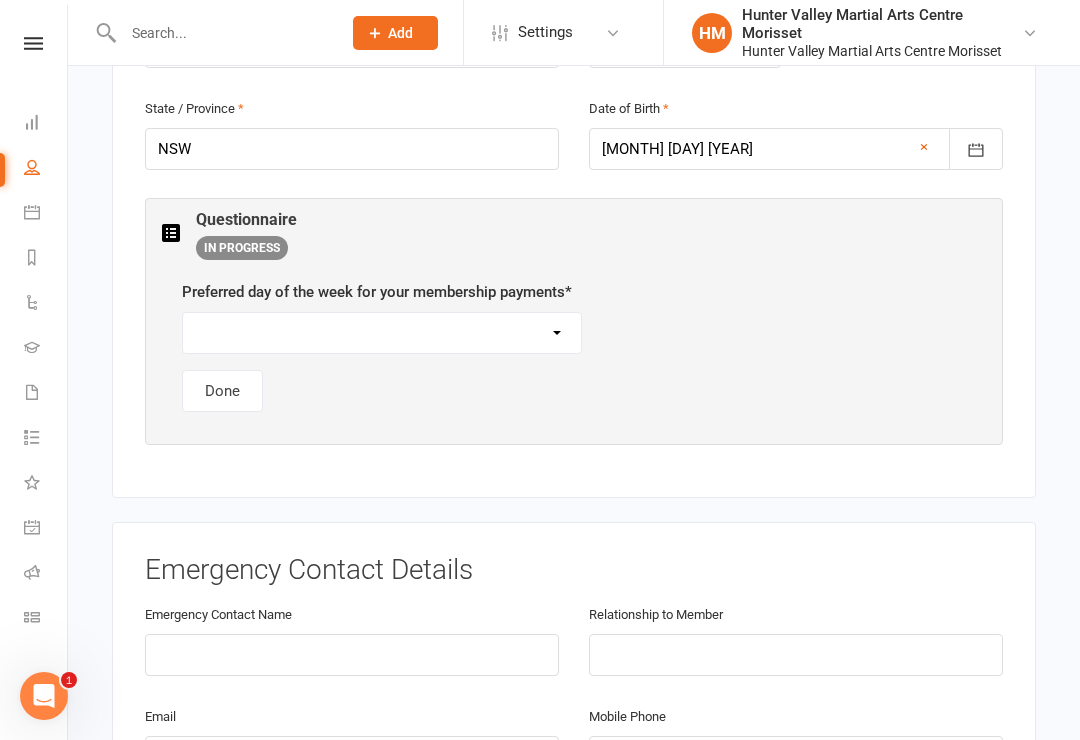 click on "Monday Tuesday Wednesday Thursday Friday" at bounding box center (382, 333) 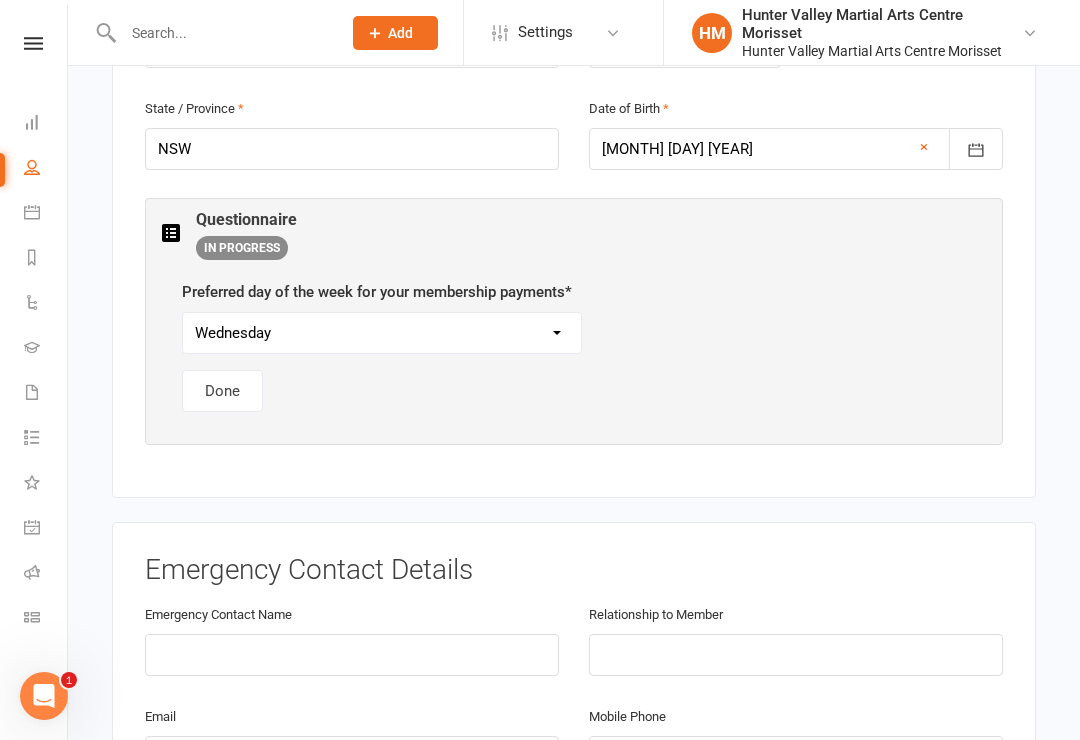 click on "Done" at bounding box center [222, 391] 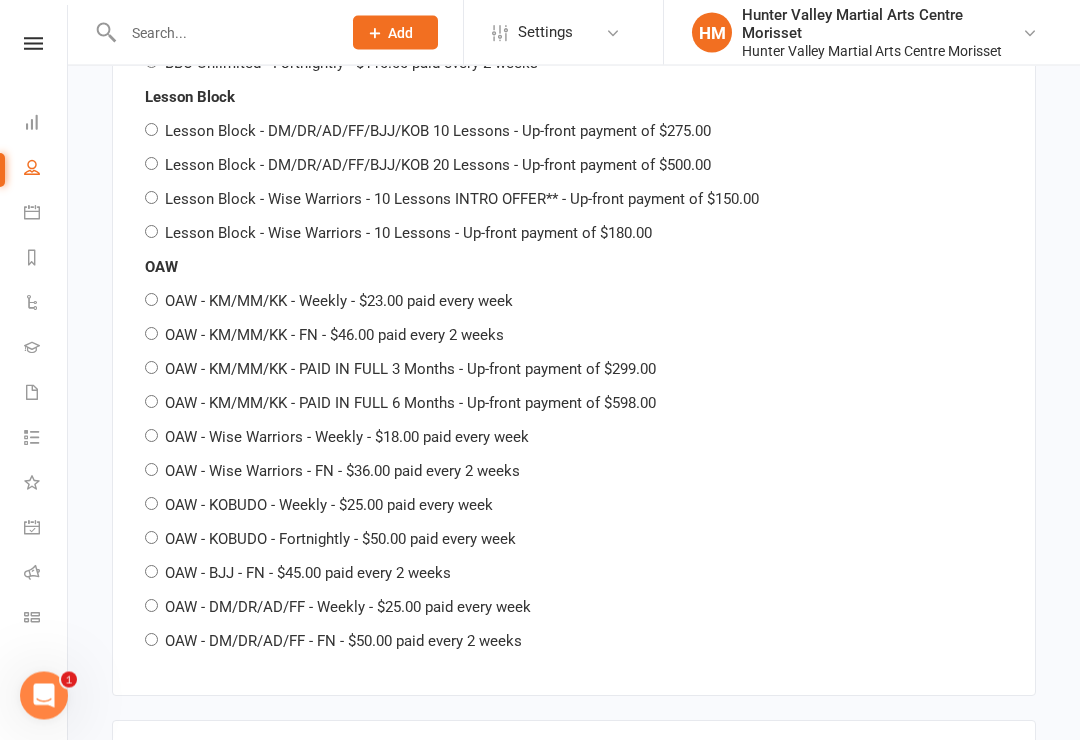 scroll, scrollTop: 3088, scrollLeft: 0, axis: vertical 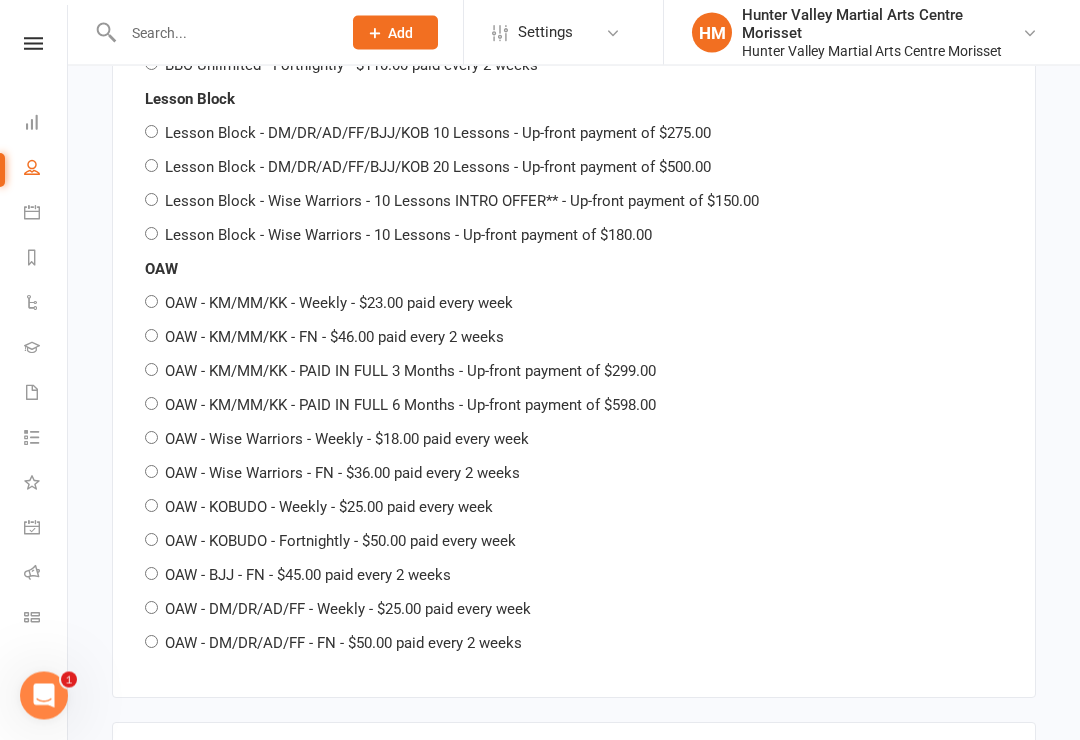 click on "OAW - KOBUDO - Weekly - $25.00 paid every week" at bounding box center (151, 506) 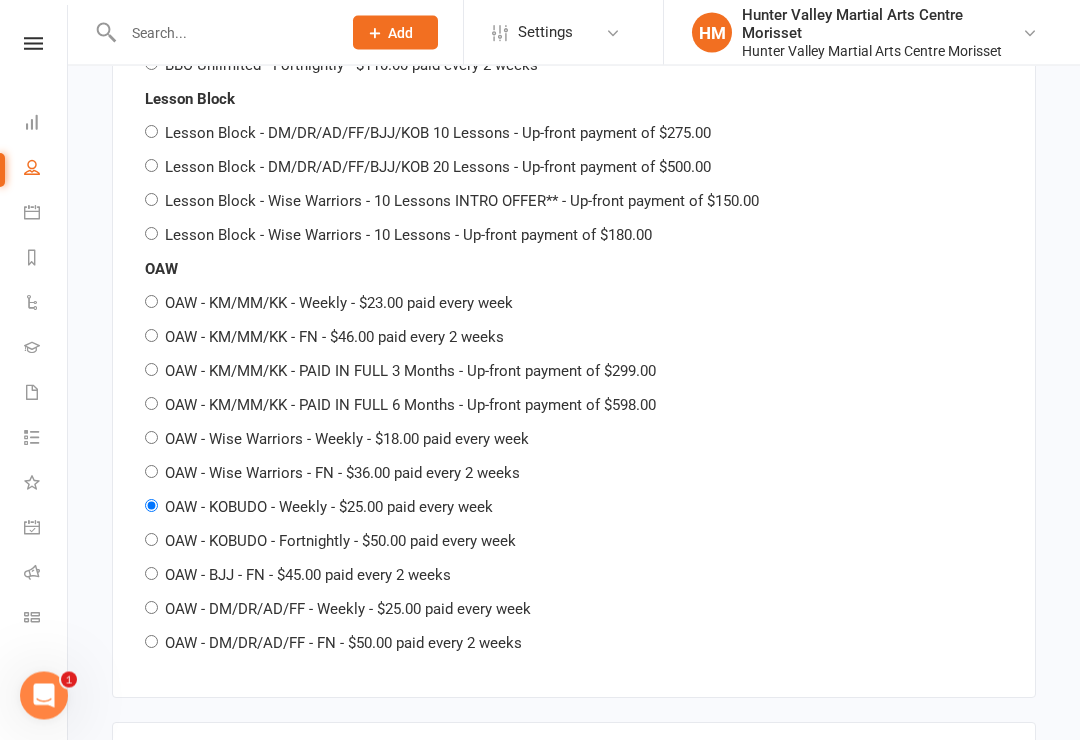 radio on "false" 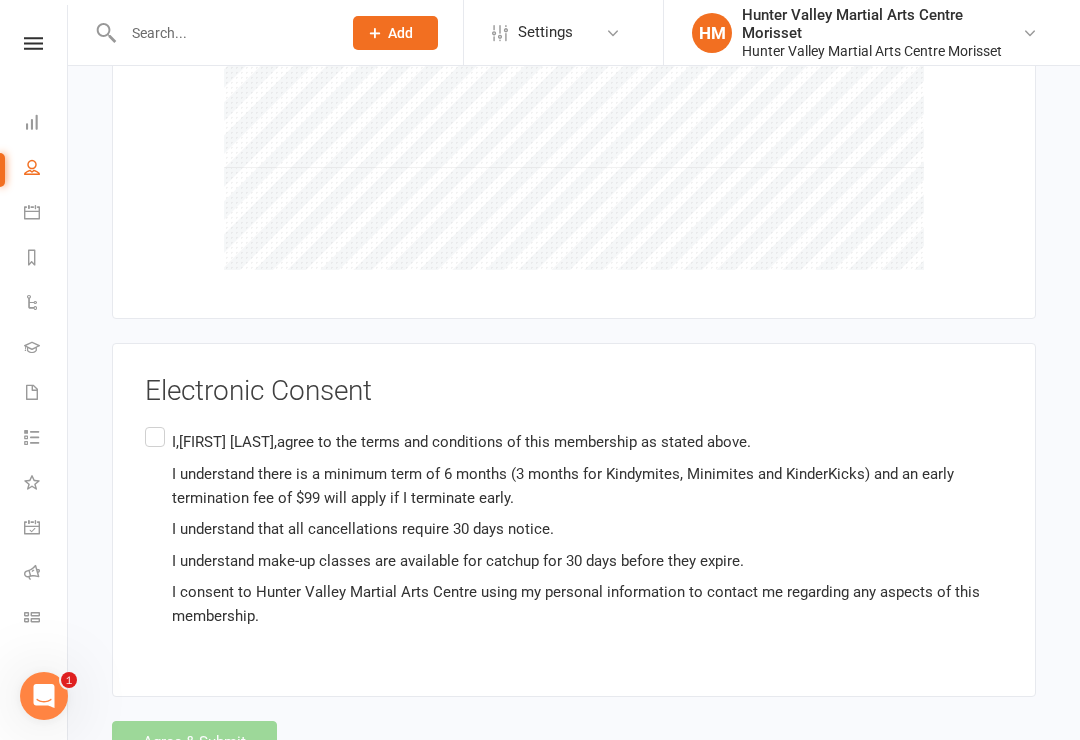 scroll, scrollTop: 4867, scrollLeft: 0, axis: vertical 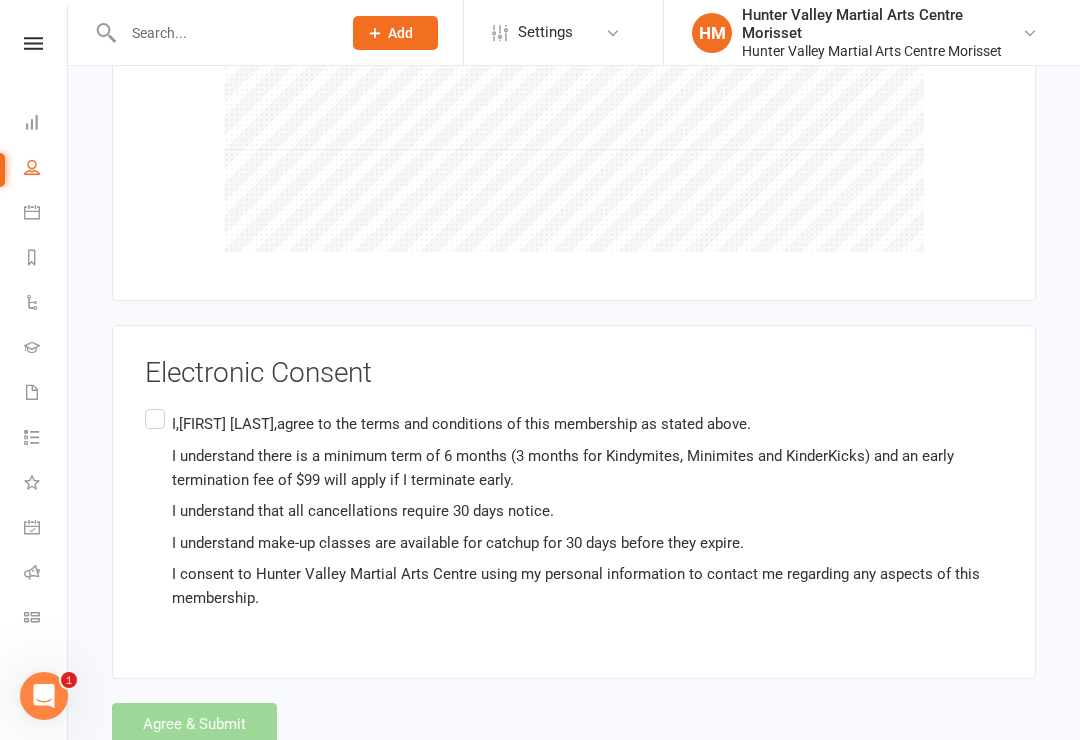 click on "I,[FIRST] [LAST],agree to the terms and conditions of this membership as stated above. I understand there is a minimum term of 6 months (3 months for Kindymites, Minimites and KinderKicks) and an early termination fee of $99 will apply if I terminate early. I understand that all cancellations require 30 days notice. I understand make-up classes are available for catchup for 30 days before they expire. I consent to Hunter Valley Martial Arts Centre using my personal information to contact me regarding any aspects of this membership." at bounding box center [574, 511] 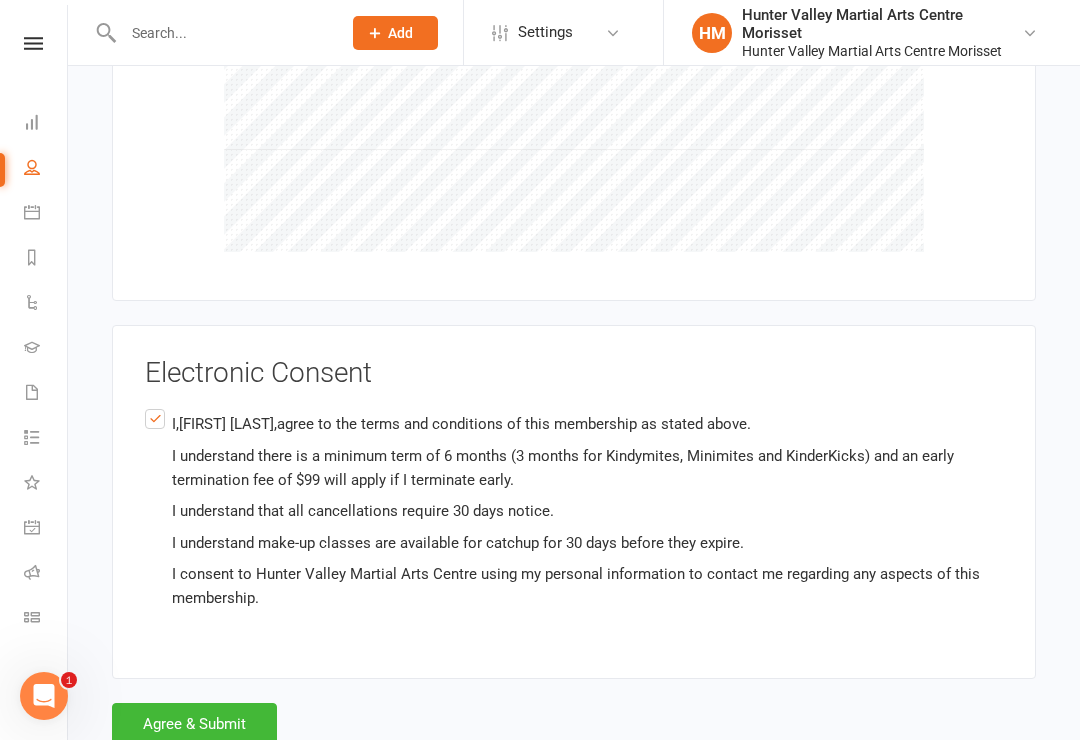 click on "Agree & Submit" at bounding box center (194, 724) 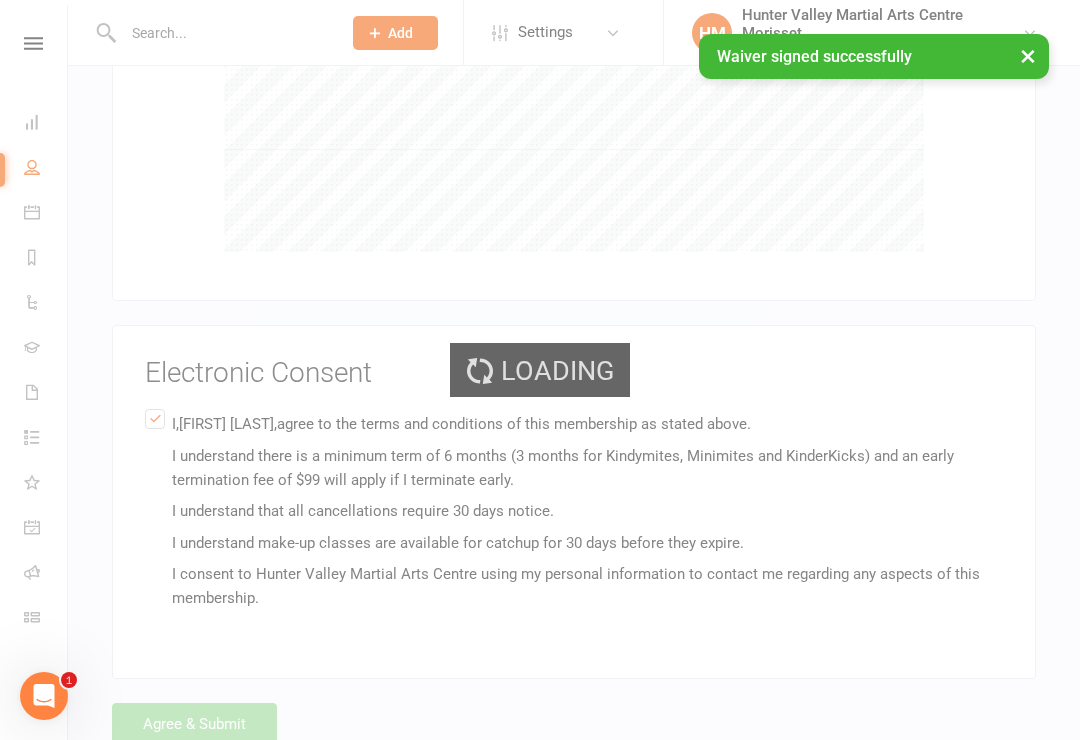 scroll, scrollTop: 0, scrollLeft: 0, axis: both 